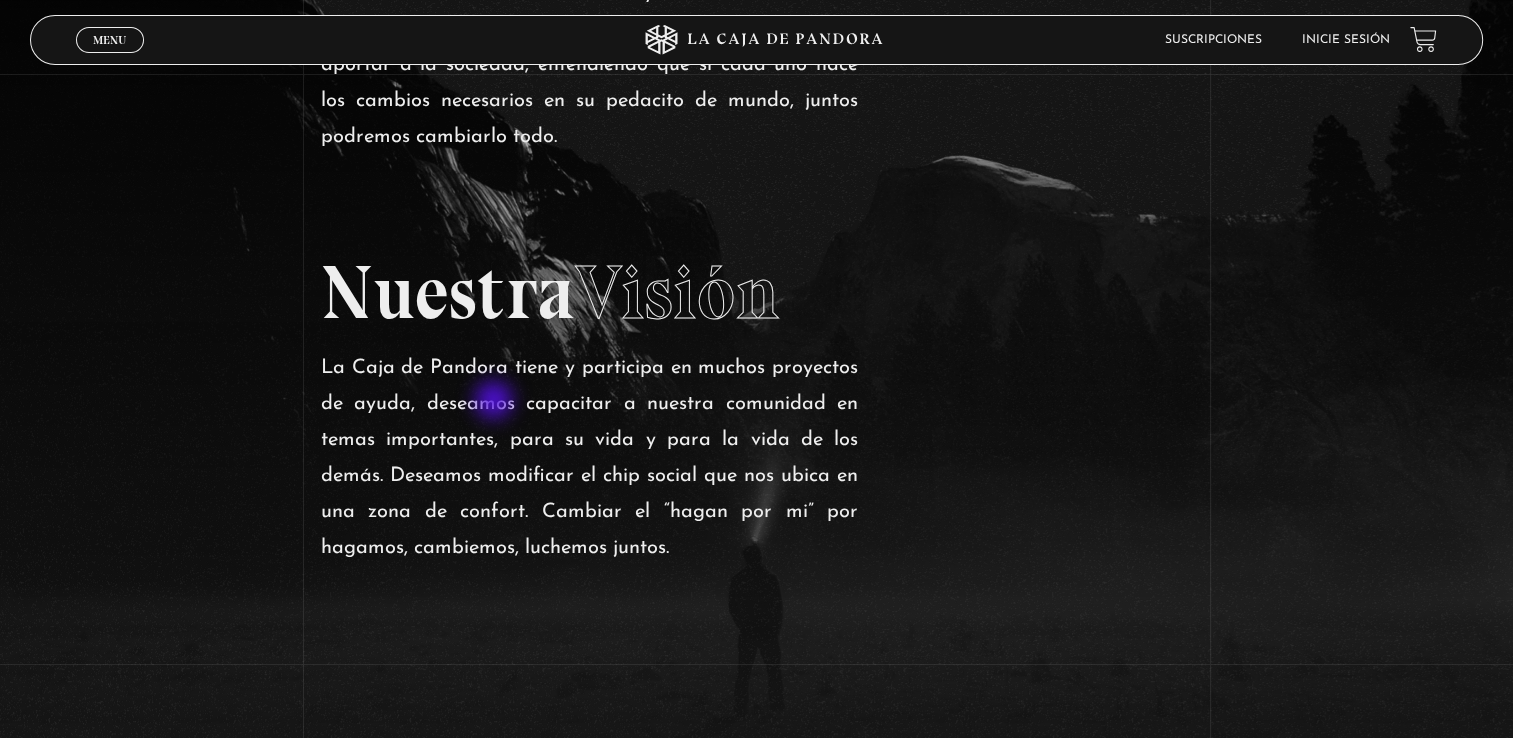 scroll, scrollTop: 0, scrollLeft: 0, axis: both 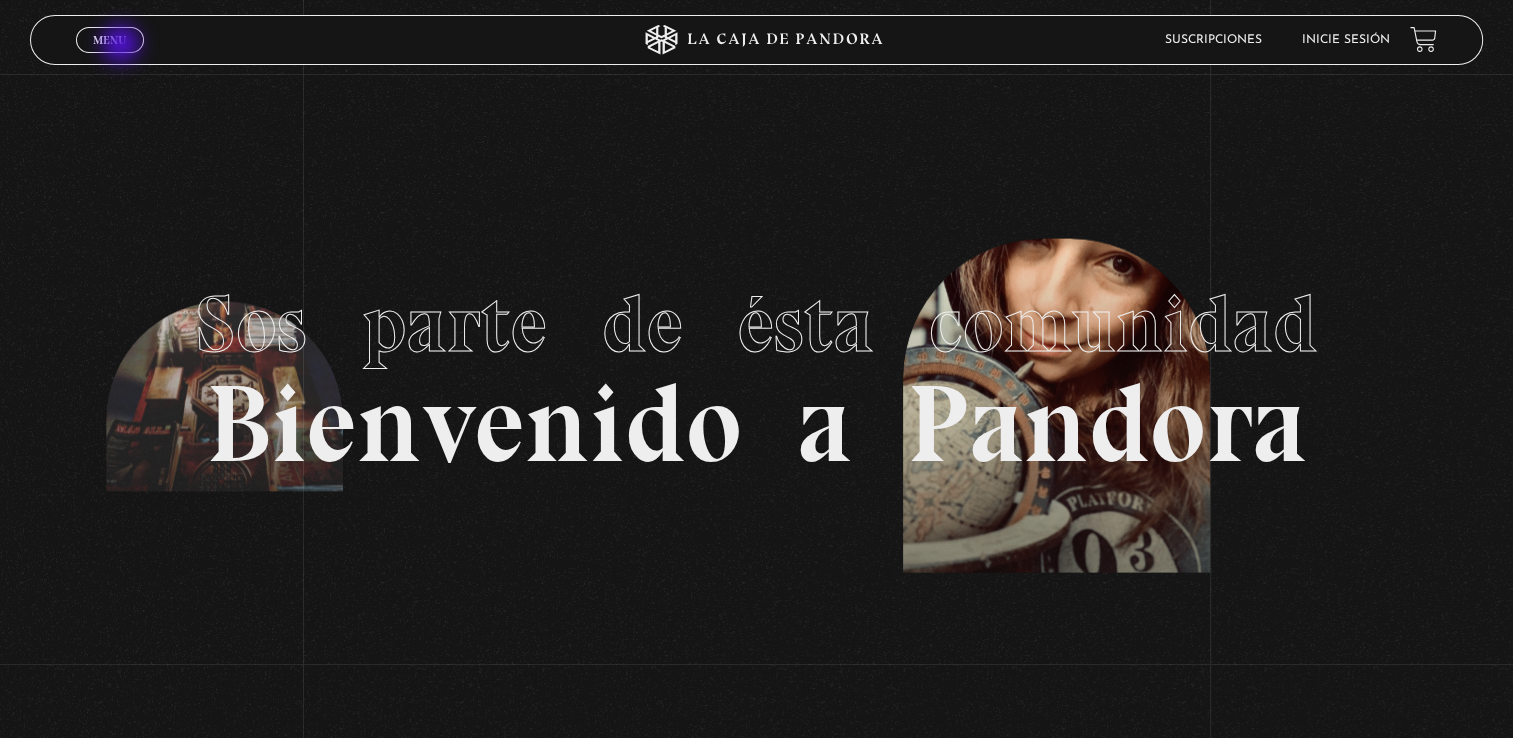 click on "Menu" at bounding box center [109, 40] 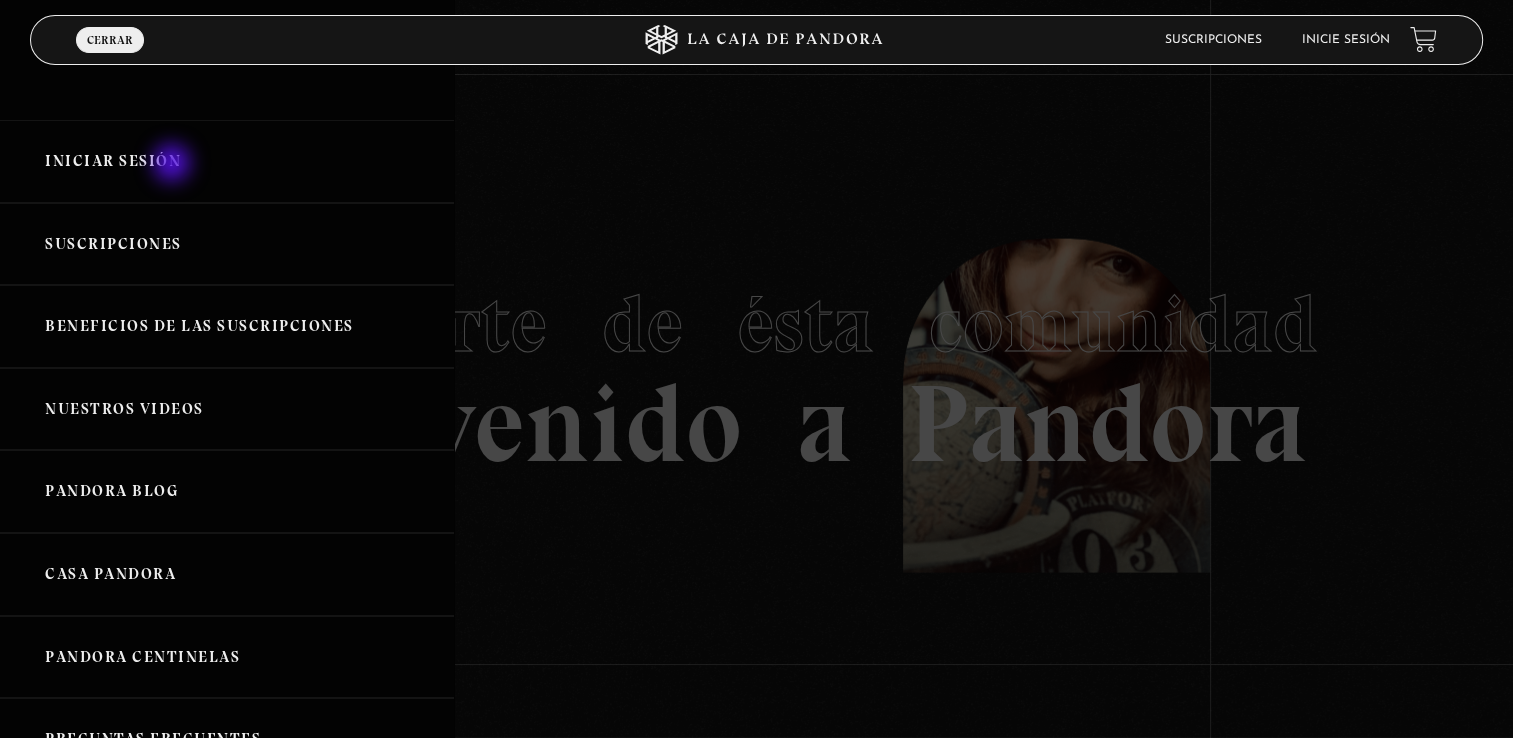 click on "Iniciar Sesión" at bounding box center (227, 161) 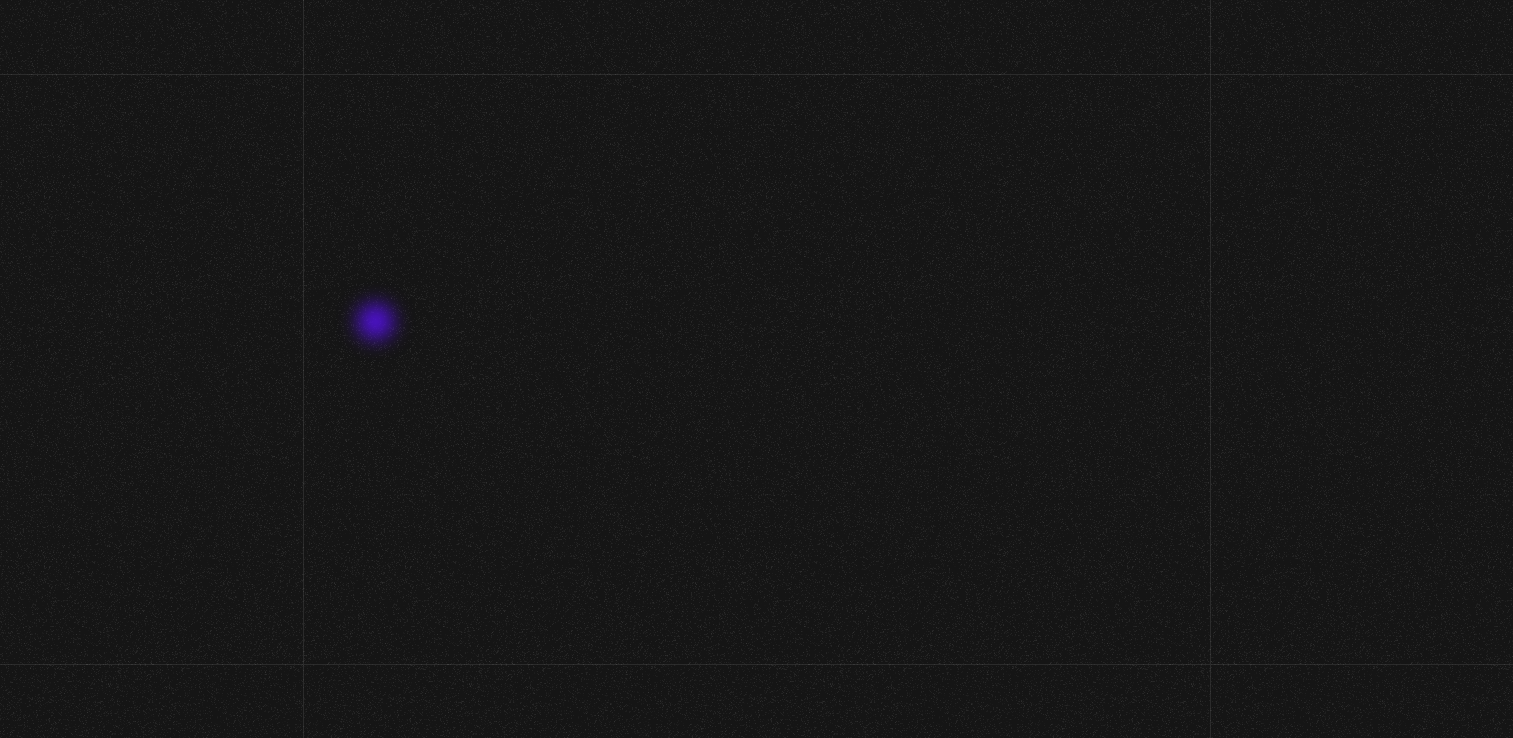 scroll, scrollTop: 0, scrollLeft: 0, axis: both 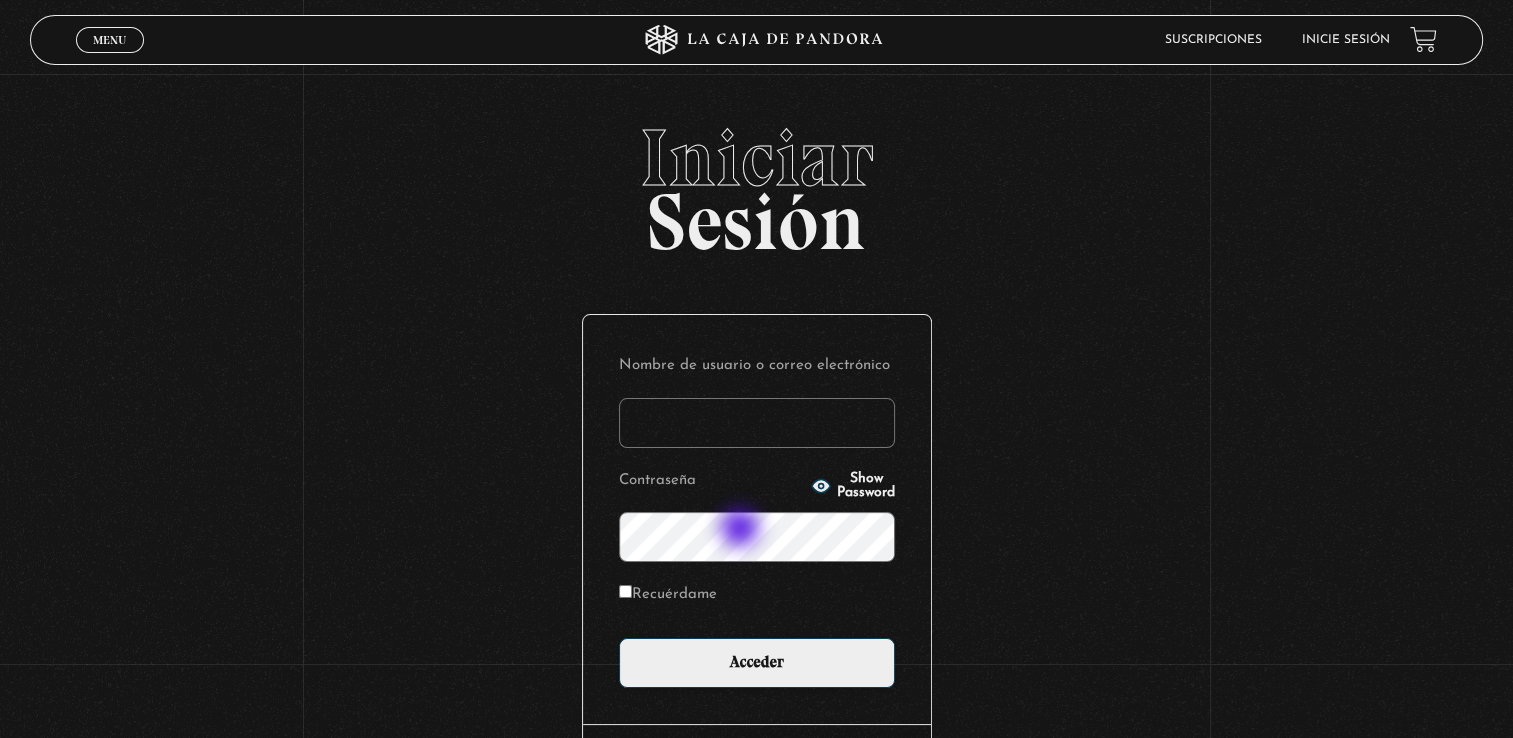 type on "carlos.dam35@[EMAIL]" 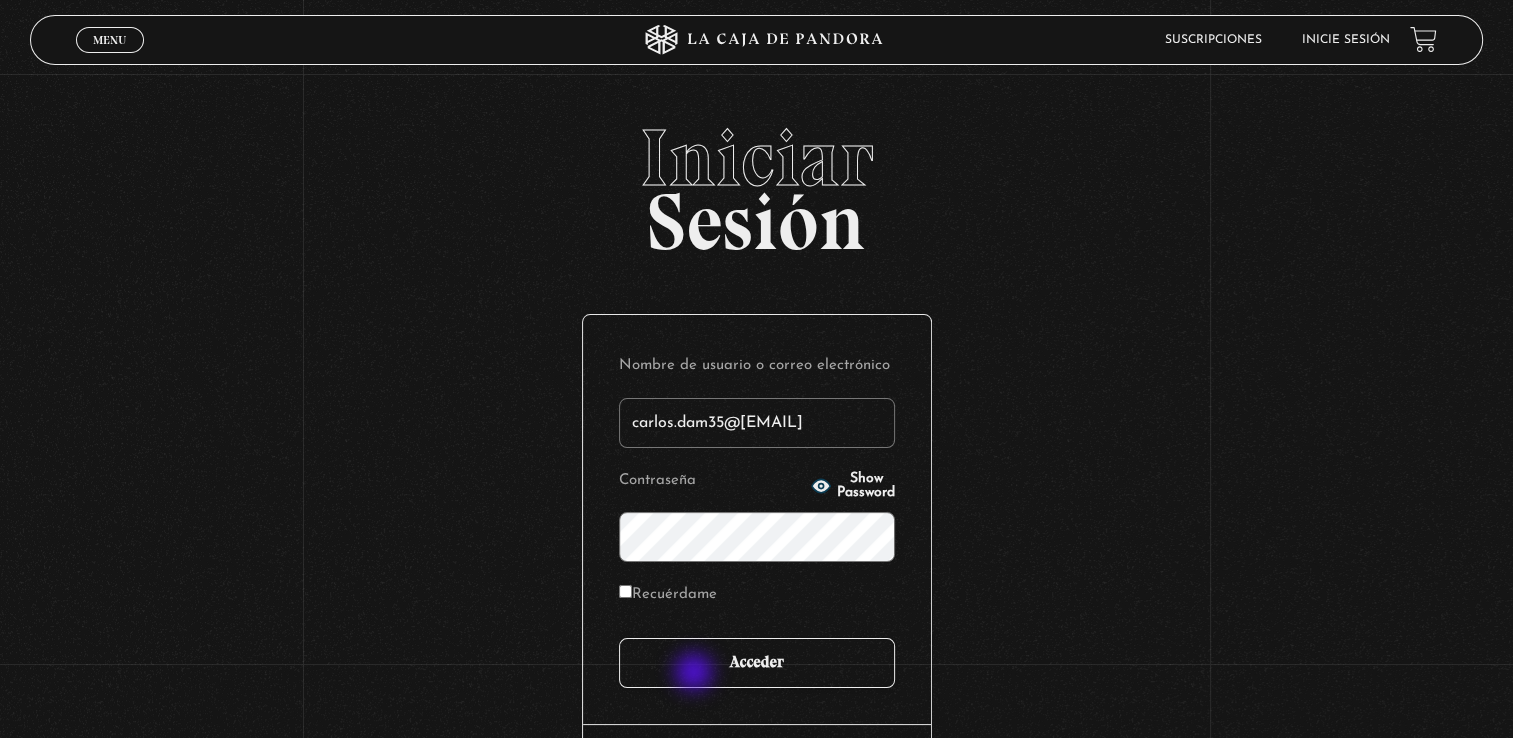 click on "Acceder" at bounding box center (757, 663) 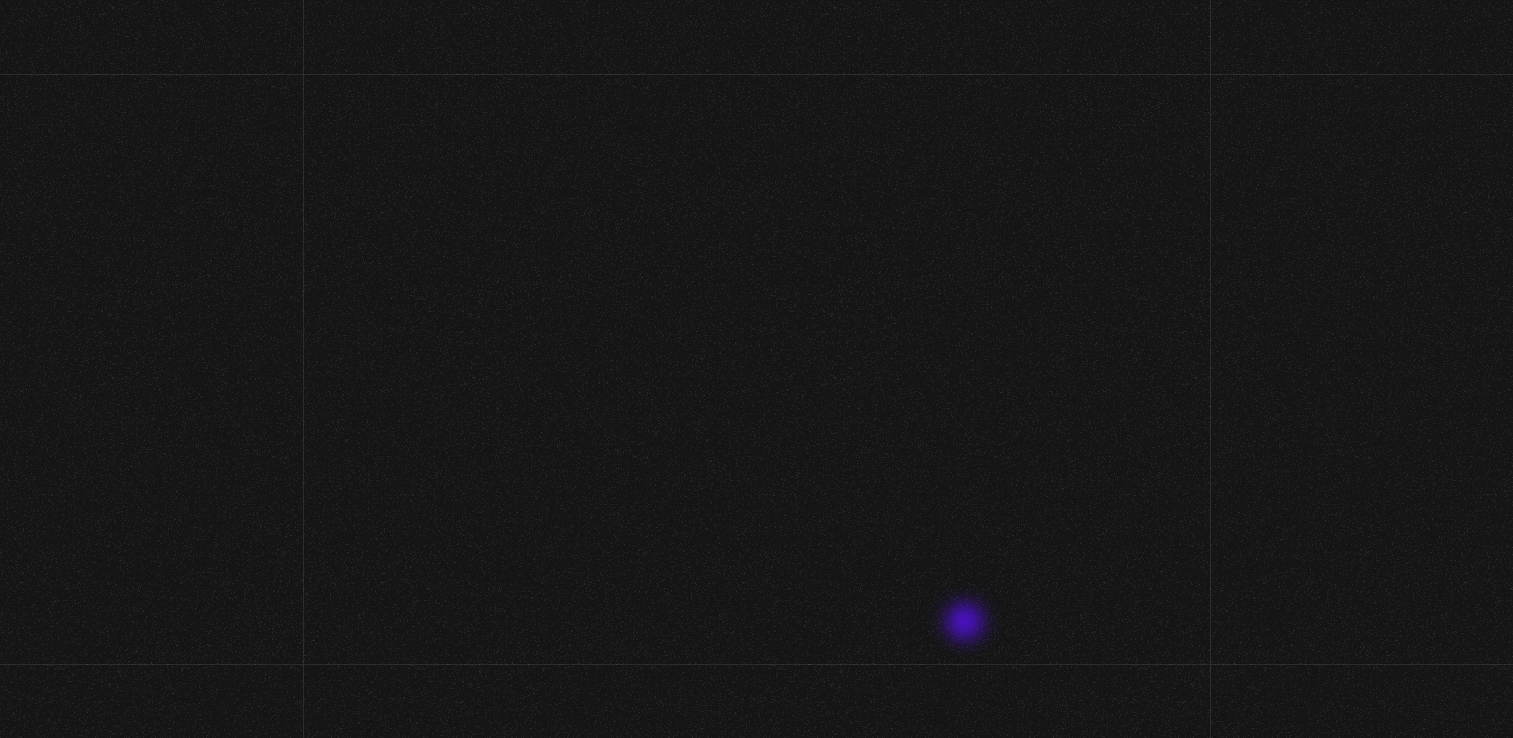 scroll, scrollTop: 0, scrollLeft: 0, axis: both 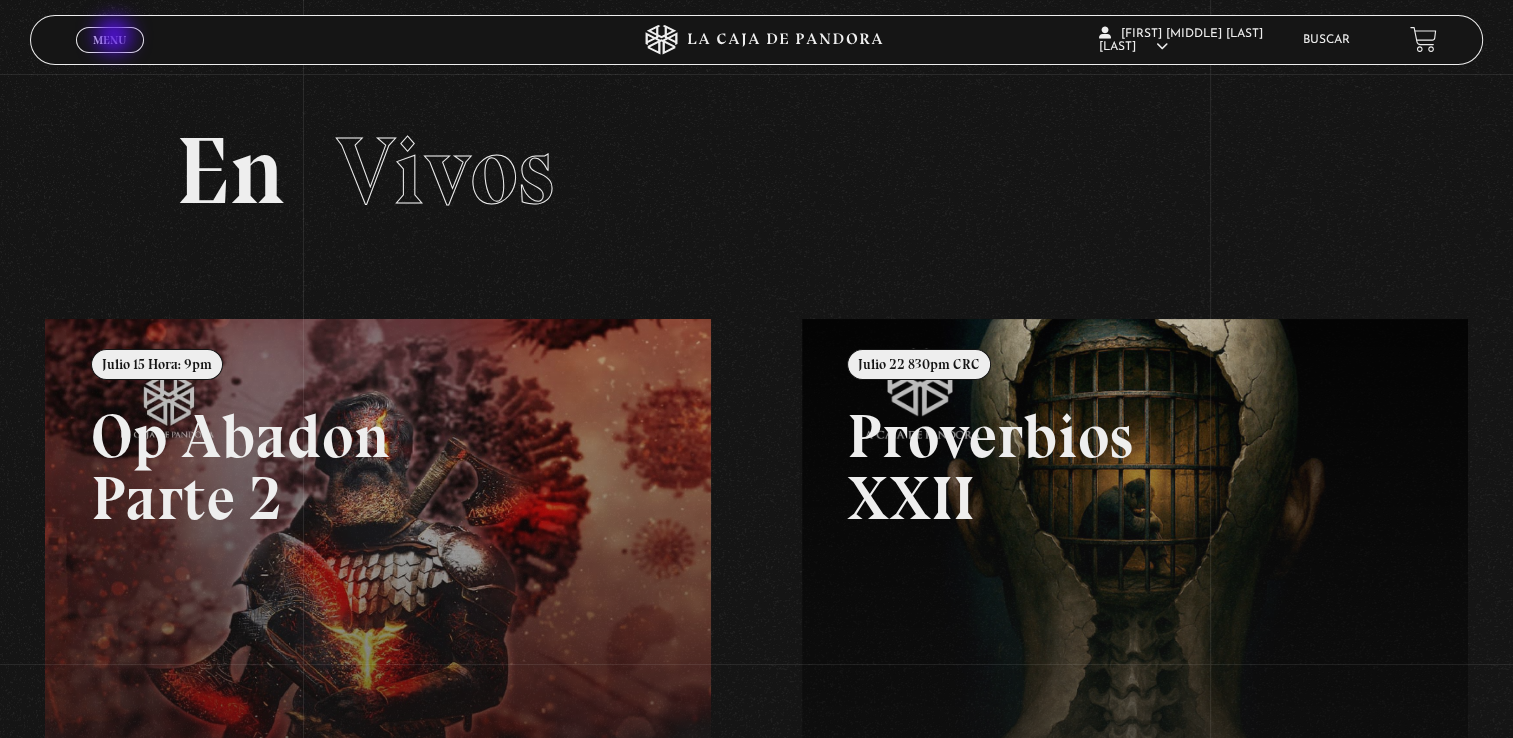 click on "Menu" at bounding box center [109, 40] 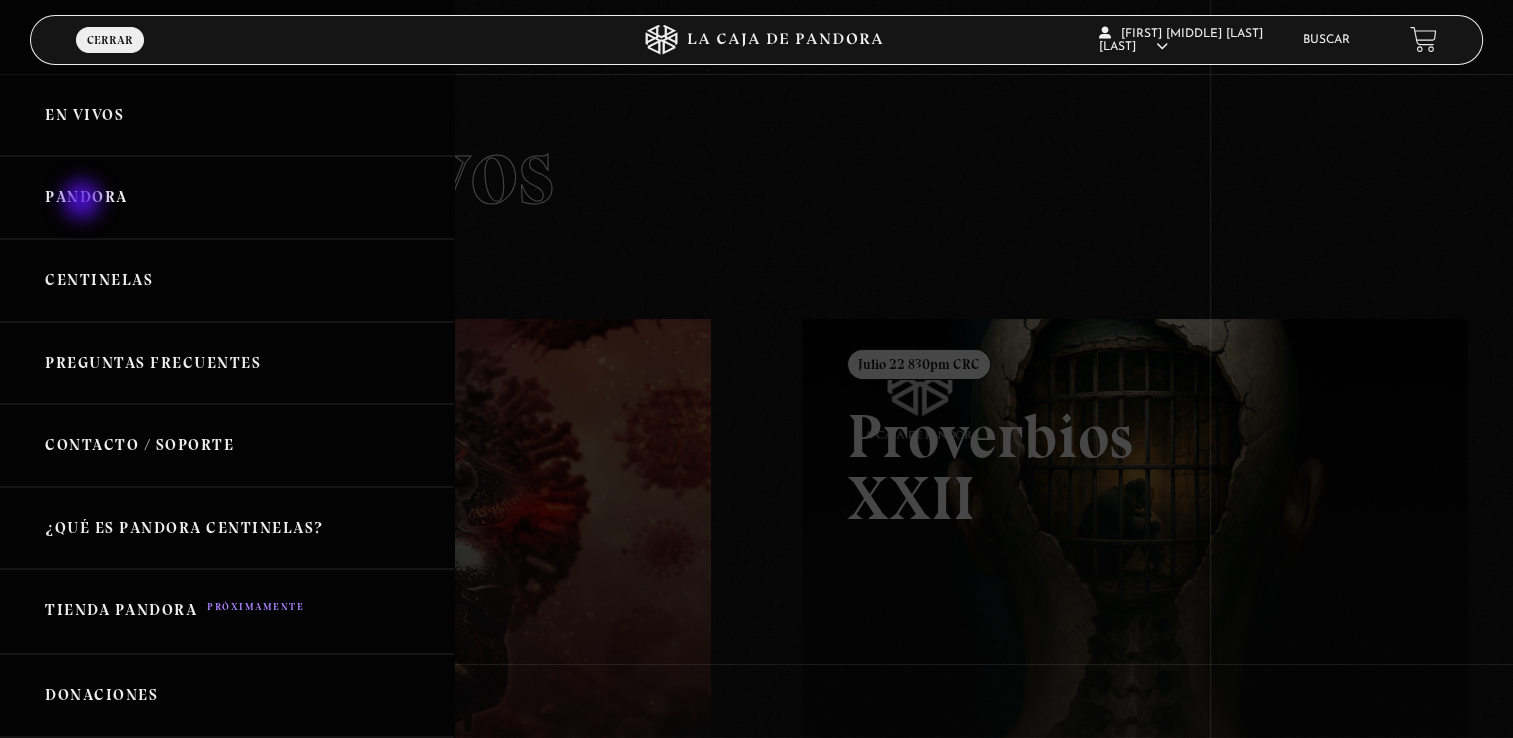 click on "Pandora" at bounding box center [227, 197] 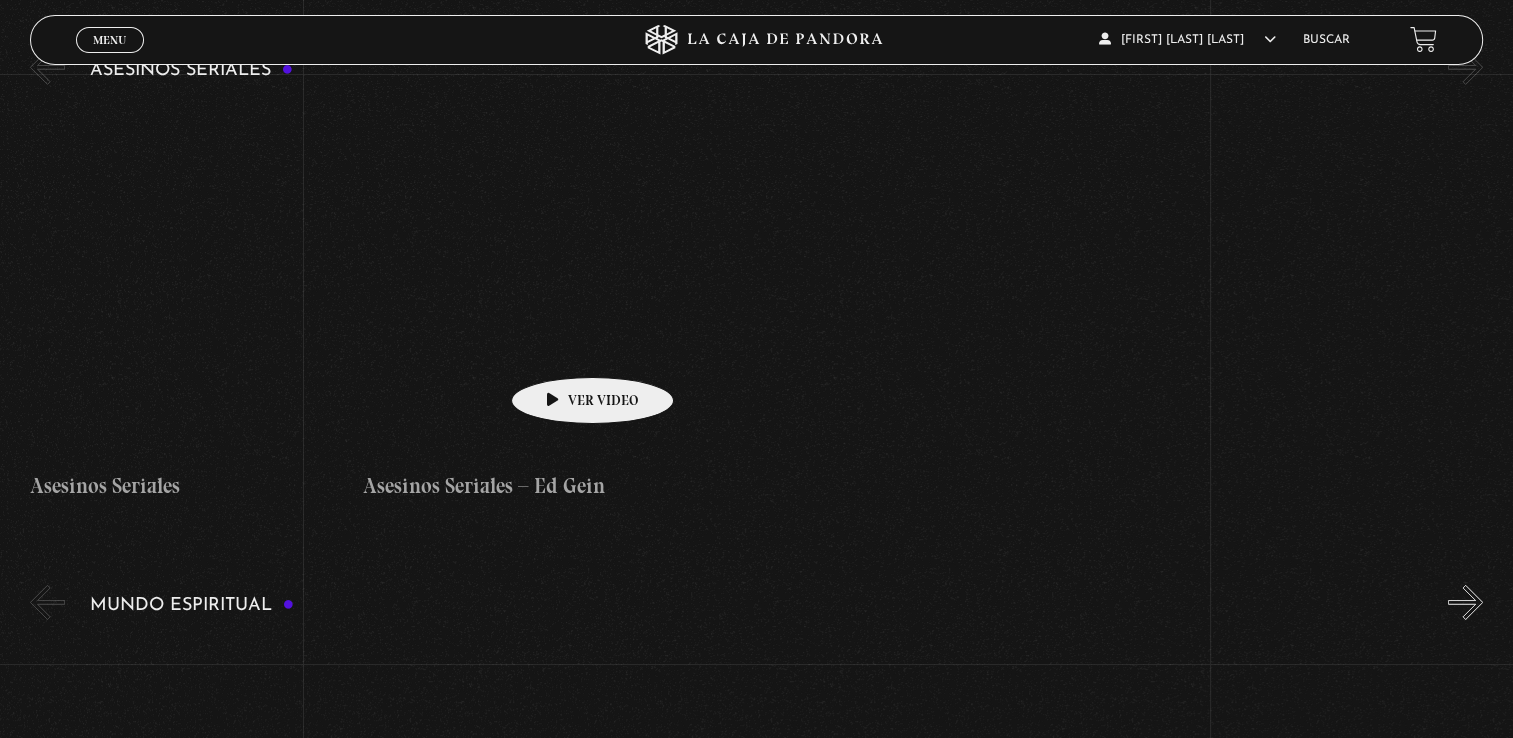 scroll, scrollTop: 4266, scrollLeft: 0, axis: vertical 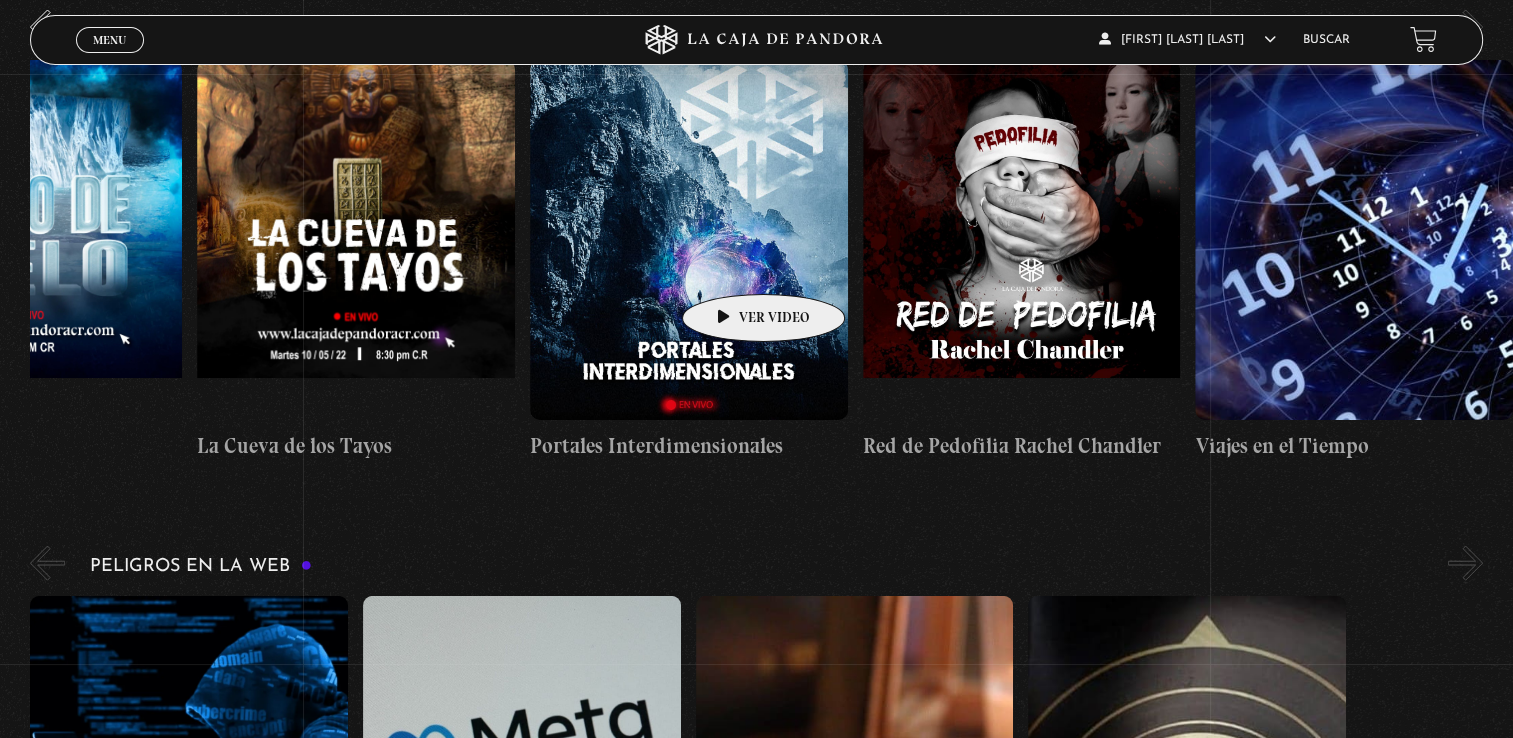 drag, startPoint x: 1138, startPoint y: 238, endPoint x: 749, endPoint y: 261, distance: 389.67935 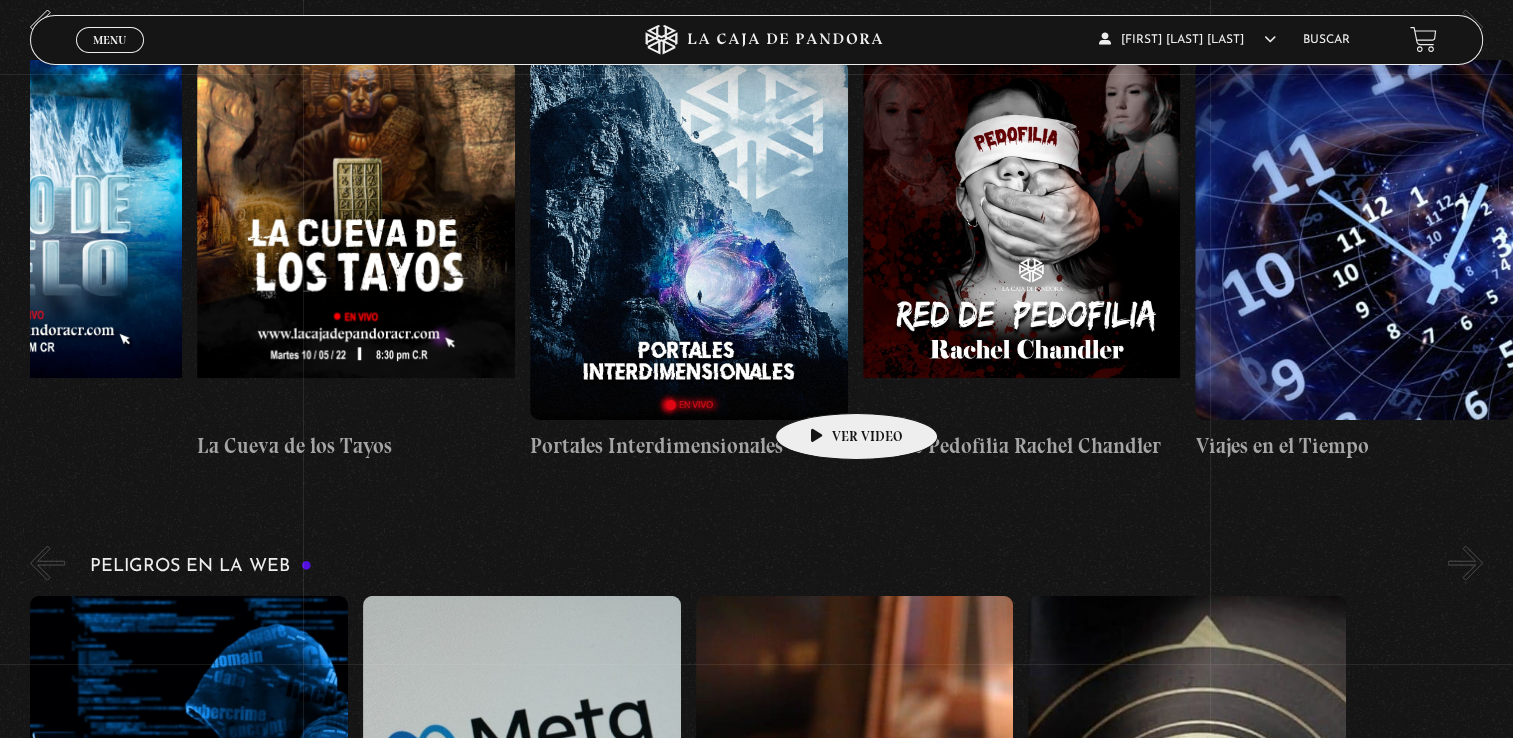 scroll, scrollTop: 6400, scrollLeft: 0, axis: vertical 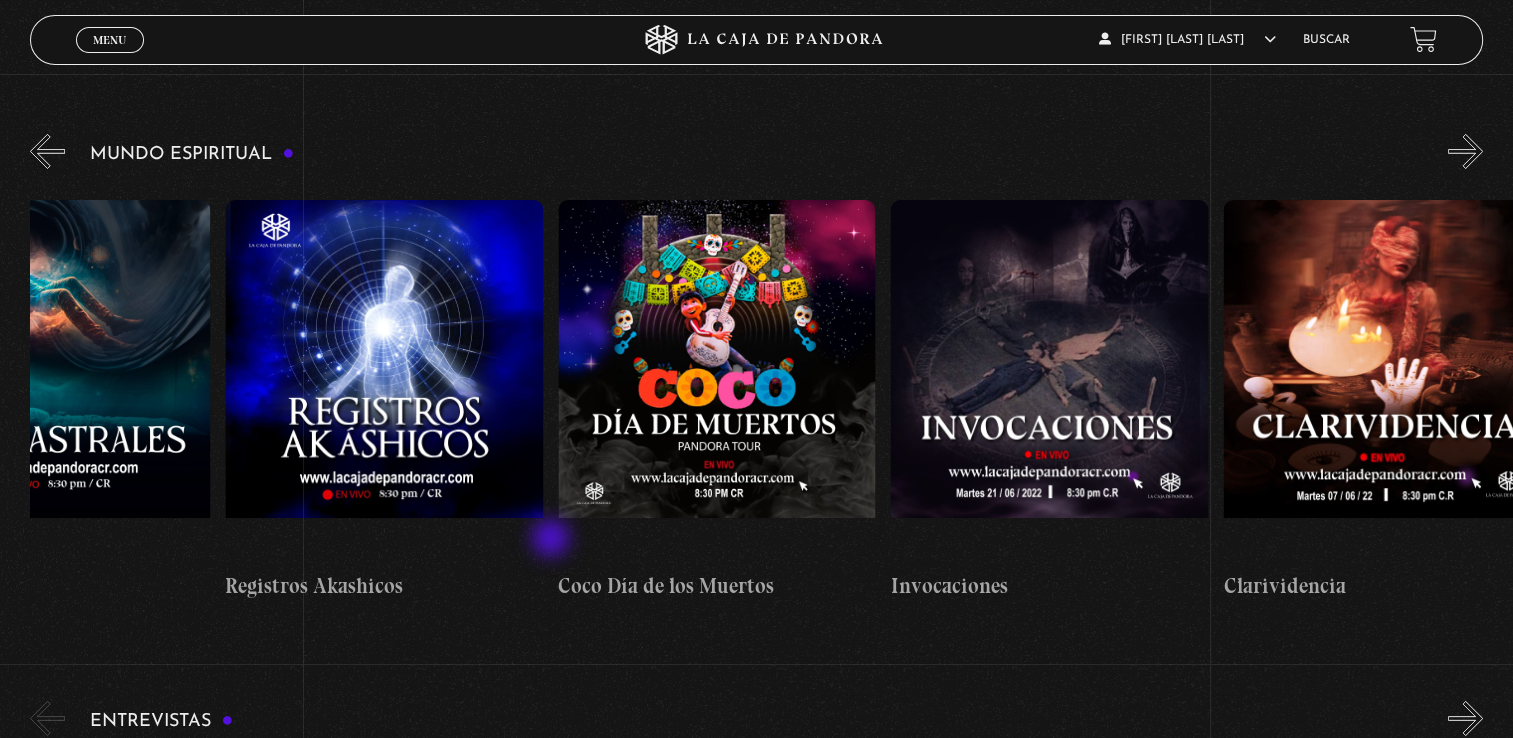 drag, startPoint x: 1148, startPoint y: 503, endPoint x: 553, endPoint y: 540, distance: 596.1493 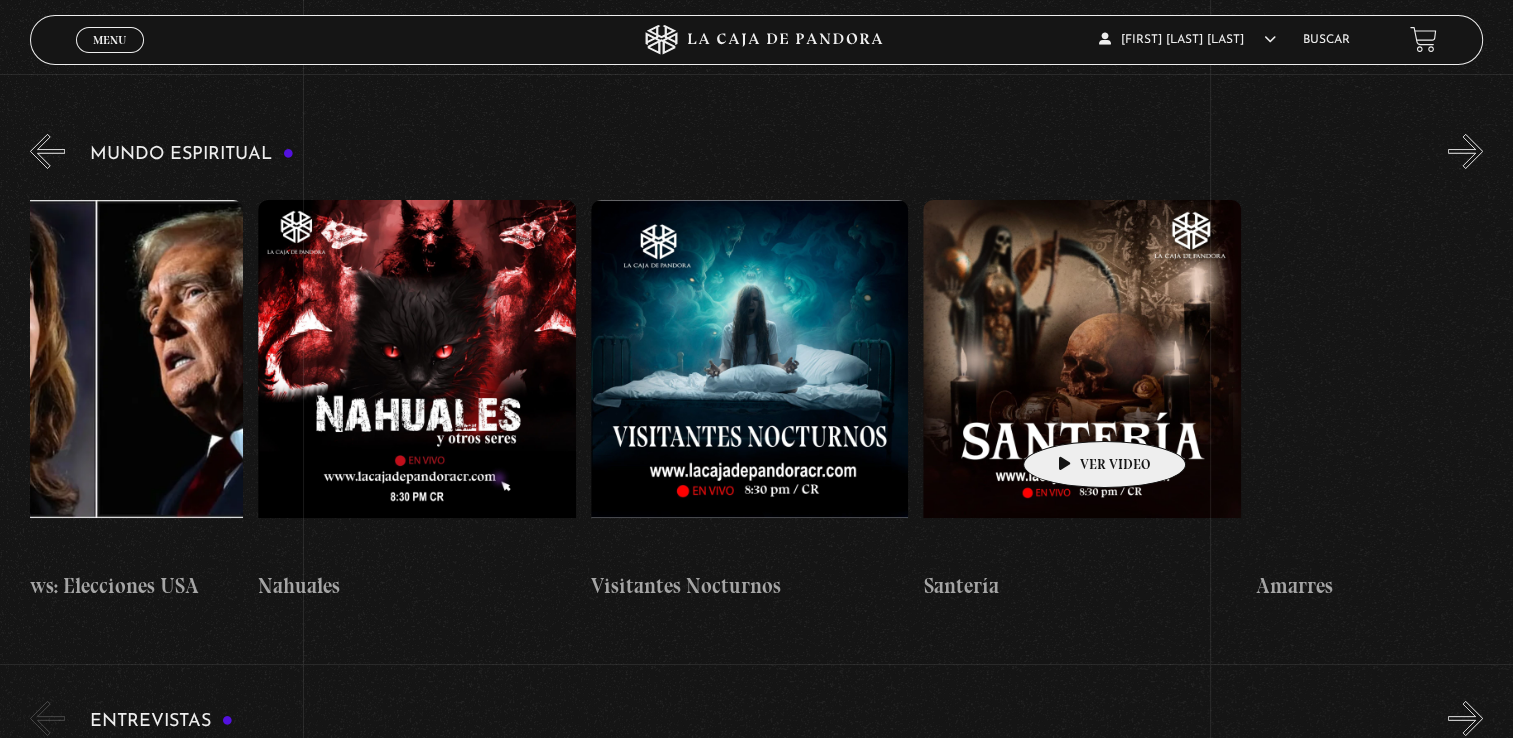 scroll, scrollTop: 0, scrollLeft: 949, axis: horizontal 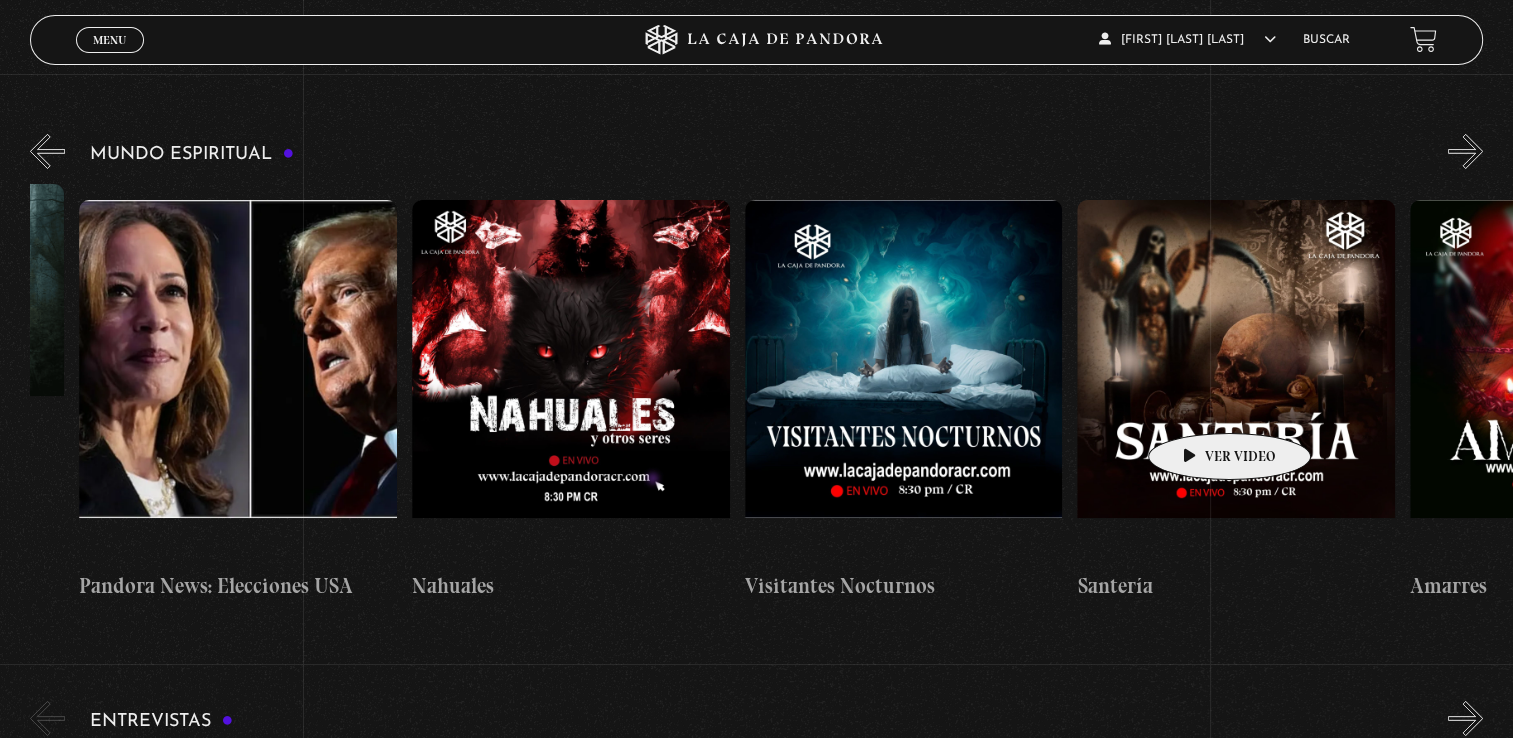 drag, startPoint x: 761, startPoint y: 433, endPoint x: 1198, endPoint y: 403, distance: 438.02853 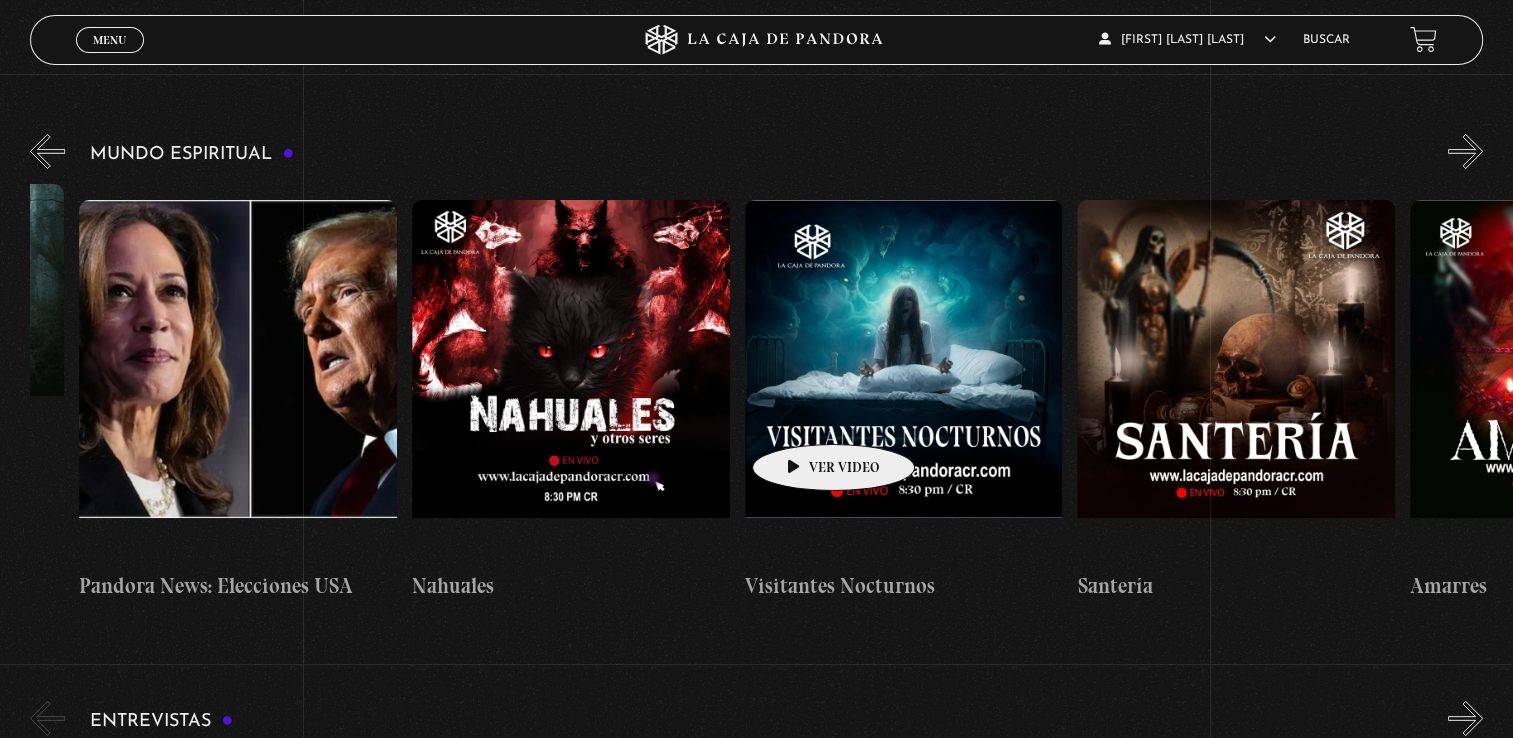 scroll, scrollTop: 0, scrollLeft: 0, axis: both 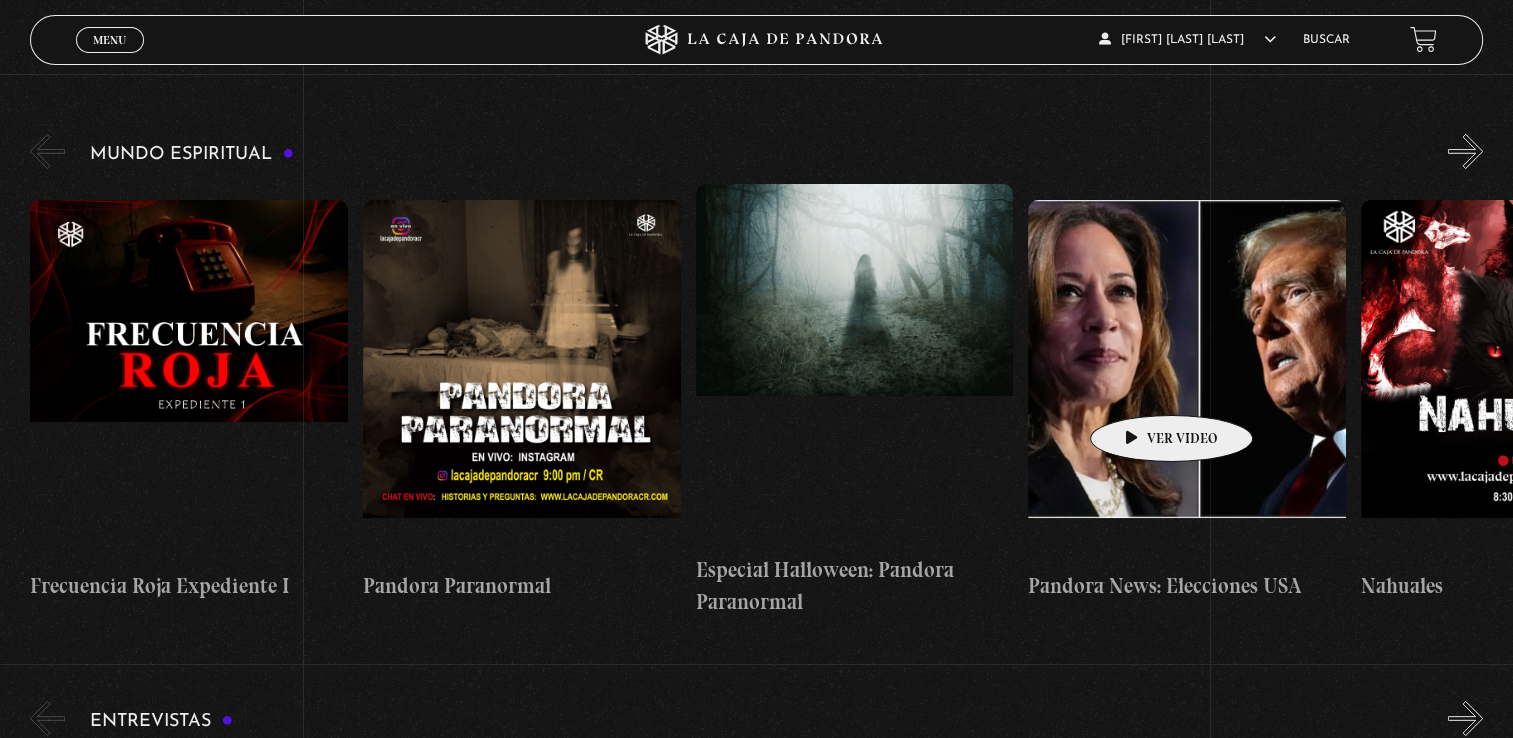 drag, startPoint x: 802, startPoint y: 414, endPoint x: 1140, endPoint y: 385, distance: 339.2418 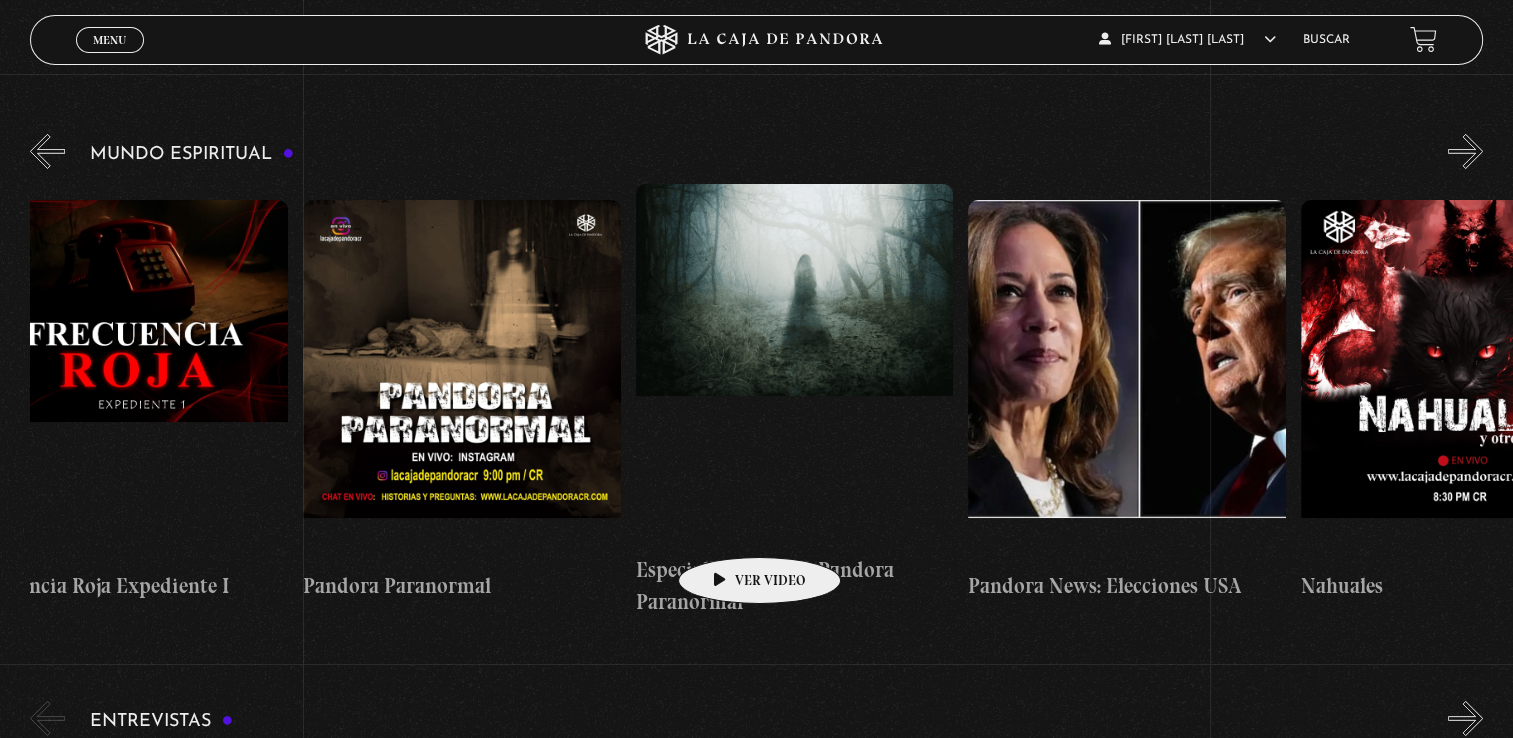 drag, startPoint x: 740, startPoint y: 395, endPoint x: 693, endPoint y: 468, distance: 86.821655 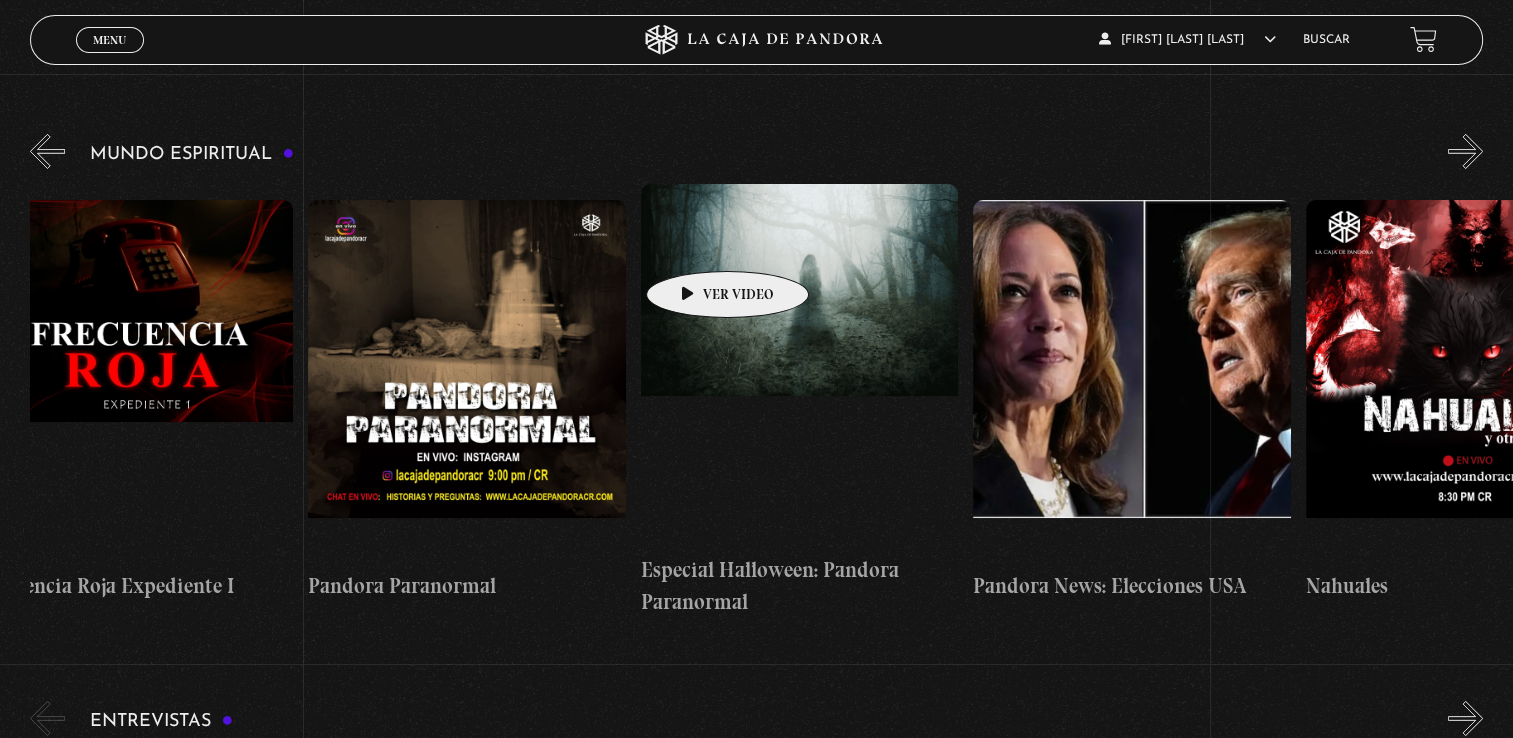 drag, startPoint x: 676, startPoint y: 151, endPoint x: 742, endPoint y: 282, distance: 146.68674 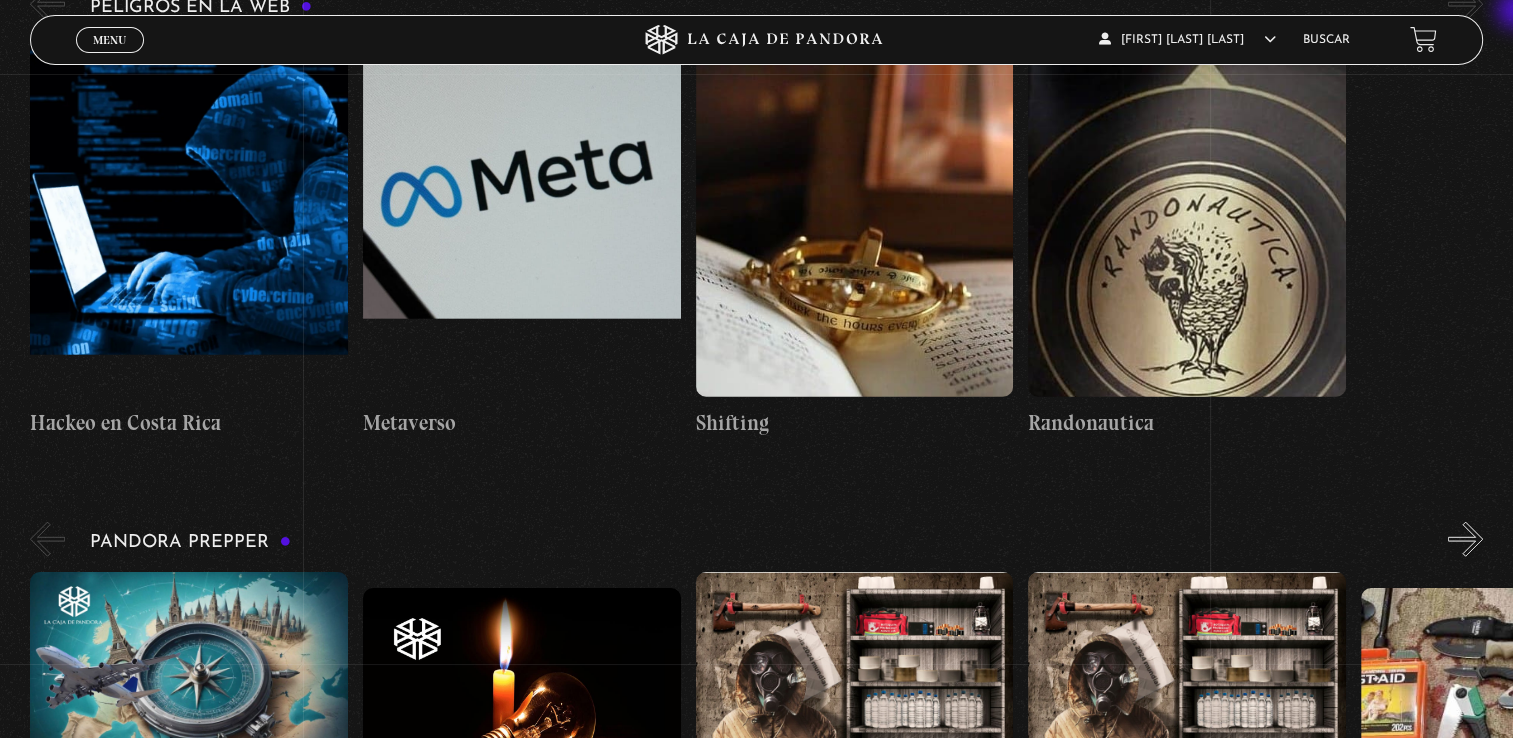 scroll, scrollTop: 4786, scrollLeft: 0, axis: vertical 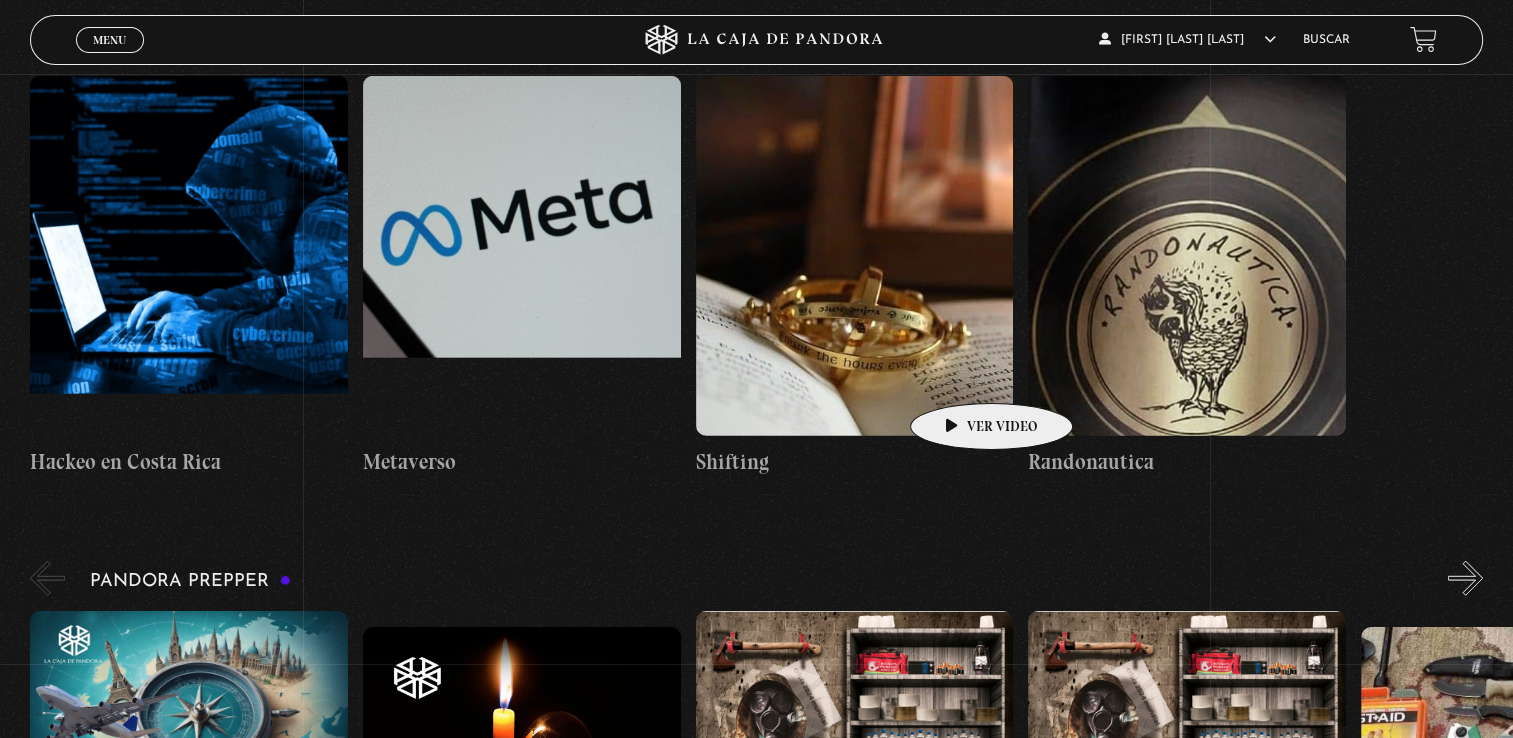 drag, startPoint x: 920, startPoint y: 206, endPoint x: 960, endPoint y: 373, distance: 171.72362 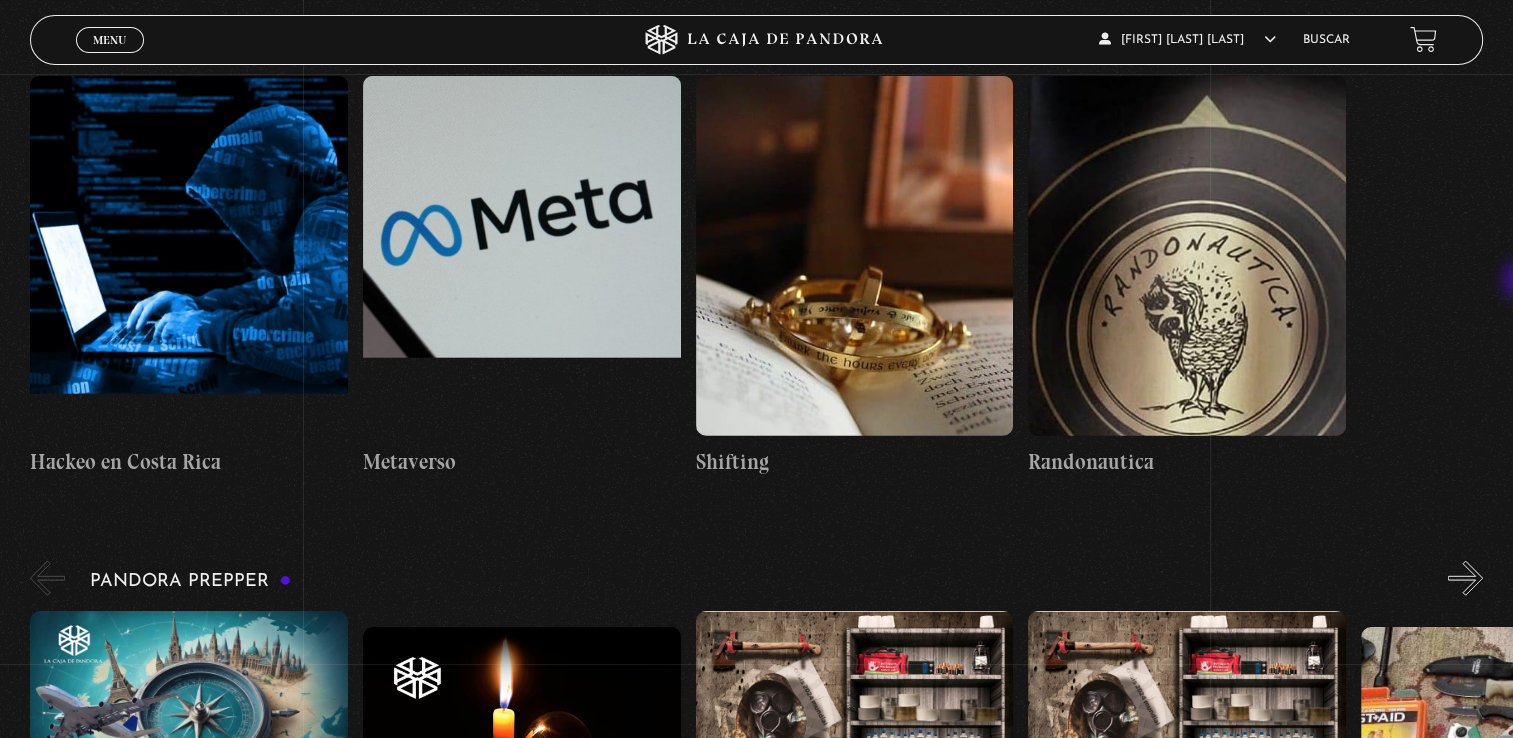scroll, scrollTop: 4140, scrollLeft: 0, axis: vertical 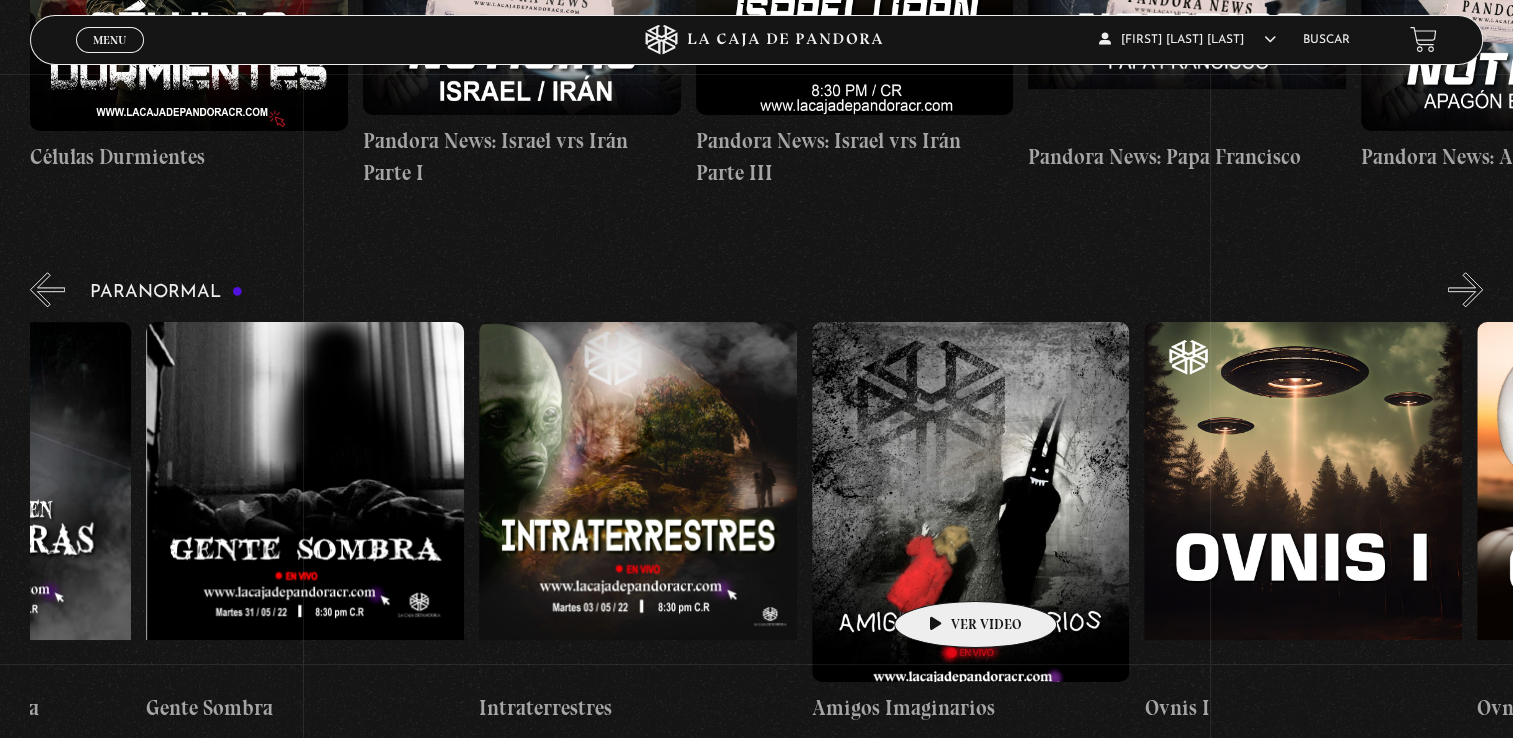 drag, startPoint x: 1120, startPoint y: 556, endPoint x: 941, endPoint y: 569, distance: 179.47145 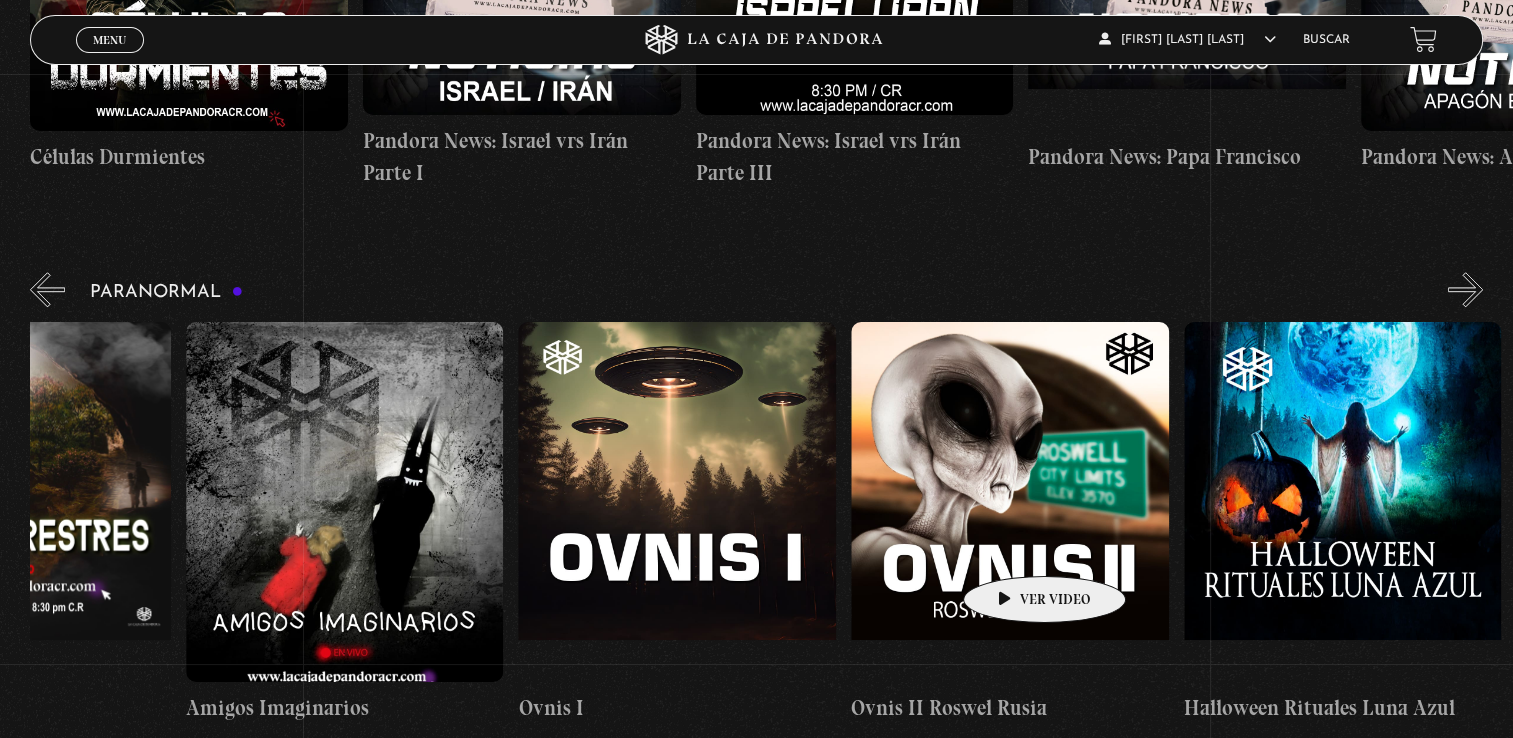 drag, startPoint x: 1136, startPoint y: 526, endPoint x: 1013, endPoint y: 546, distance: 124.61541 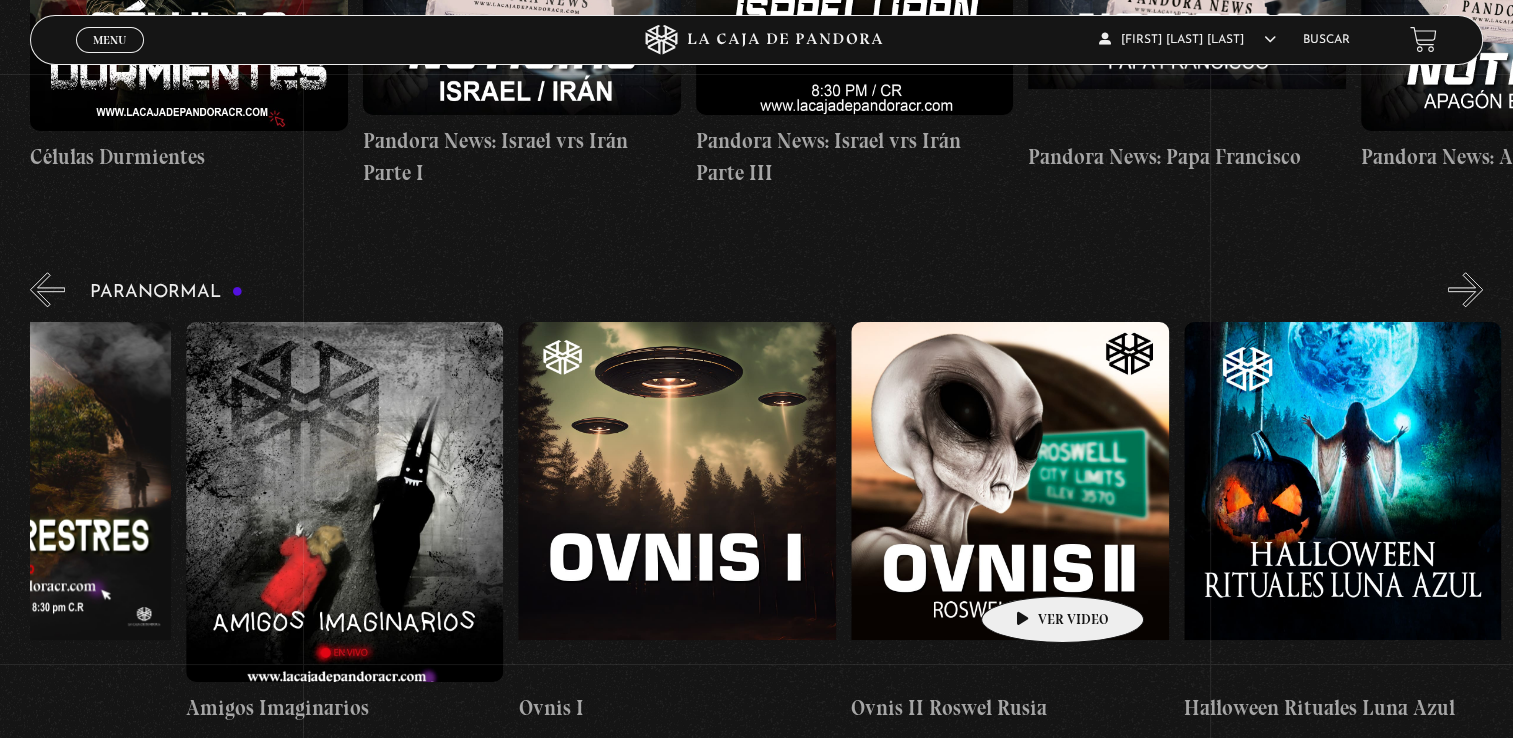 scroll, scrollTop: 0, scrollLeft: 2161, axis: horizontal 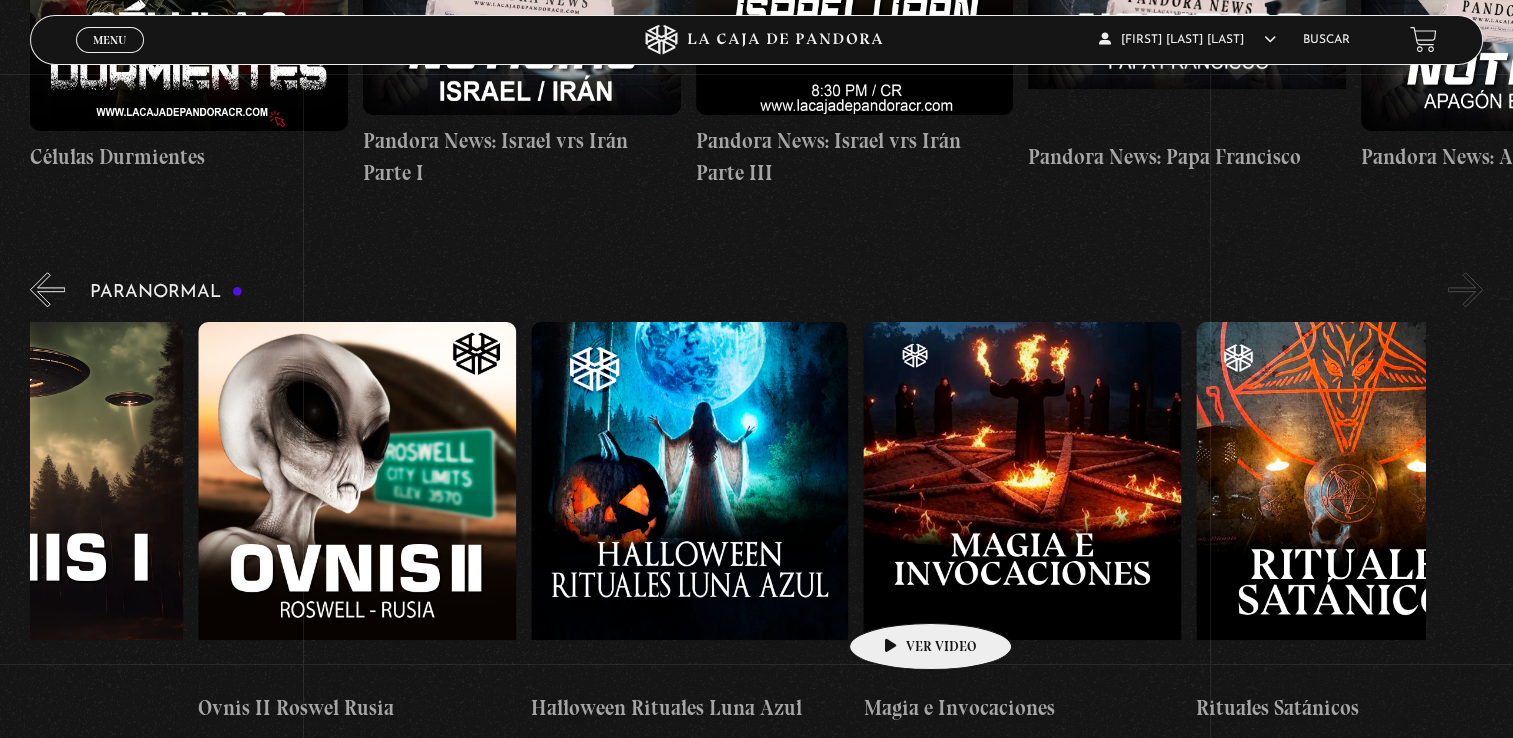 drag, startPoint x: 1100, startPoint y: 553, endPoint x: 899, endPoint y: 593, distance: 204.94145 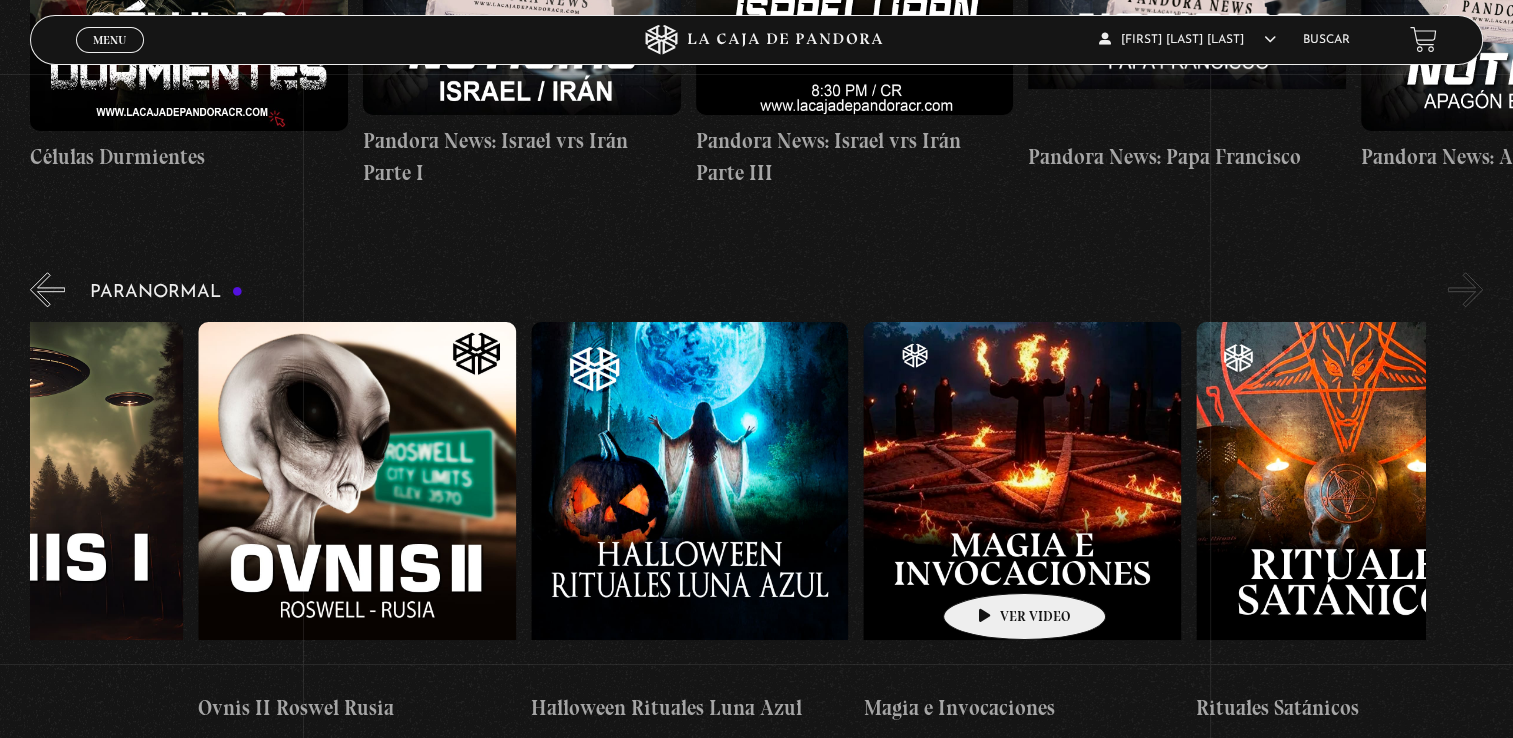 drag, startPoint x: 1161, startPoint y: 542, endPoint x: 1167, endPoint y: 551, distance: 10.816654 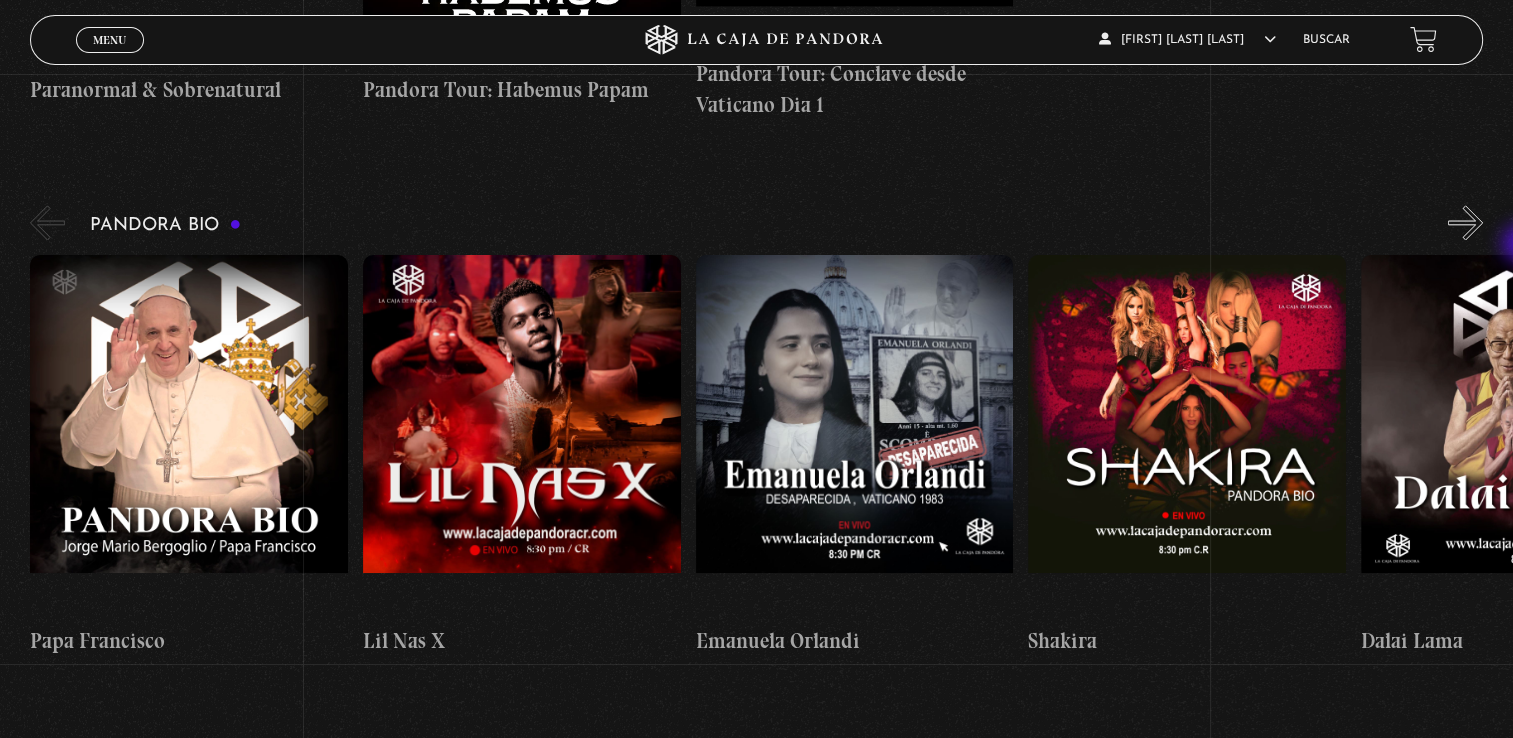scroll, scrollTop: 2992, scrollLeft: 0, axis: vertical 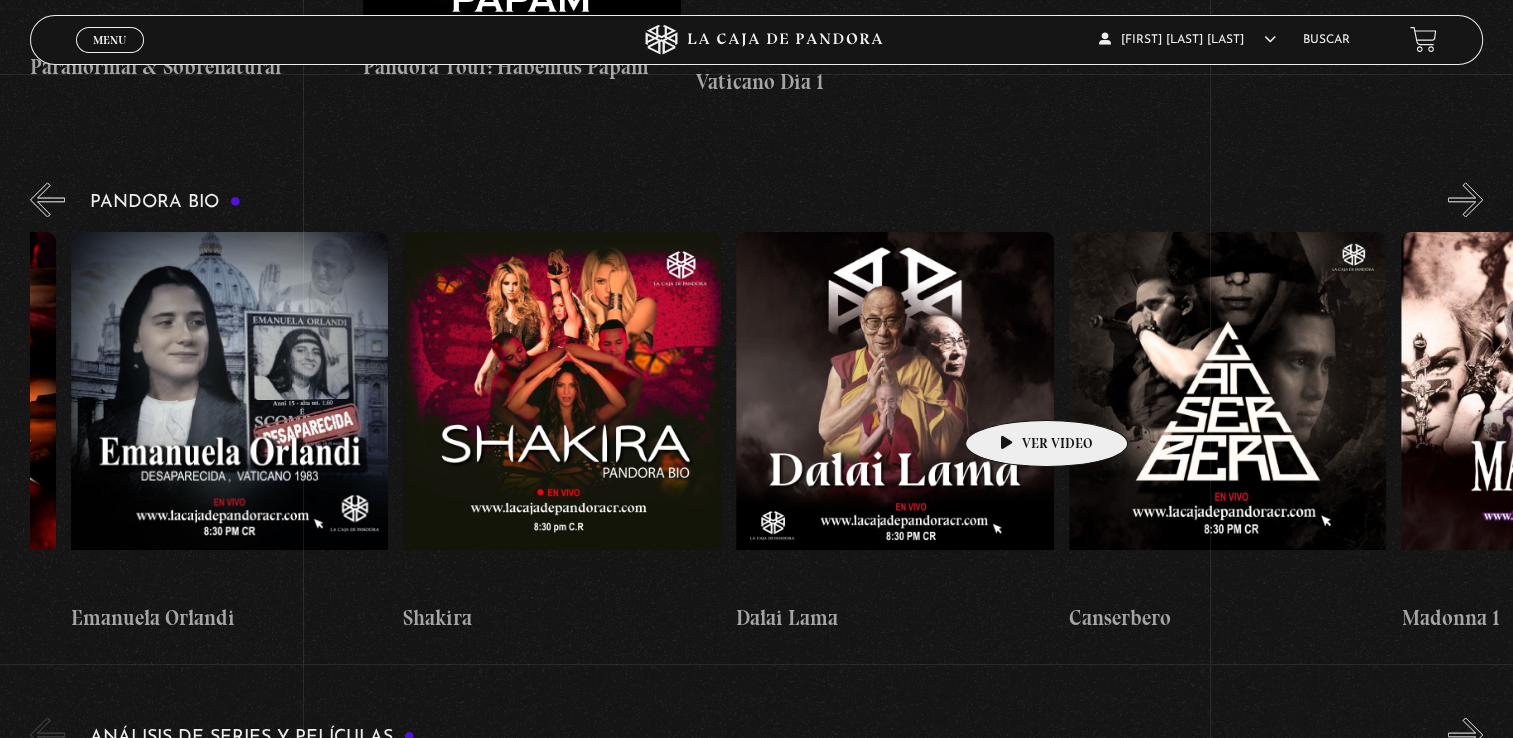 drag, startPoint x: 1126, startPoint y: 350, endPoint x: 948, endPoint y: 406, distance: 186.60118 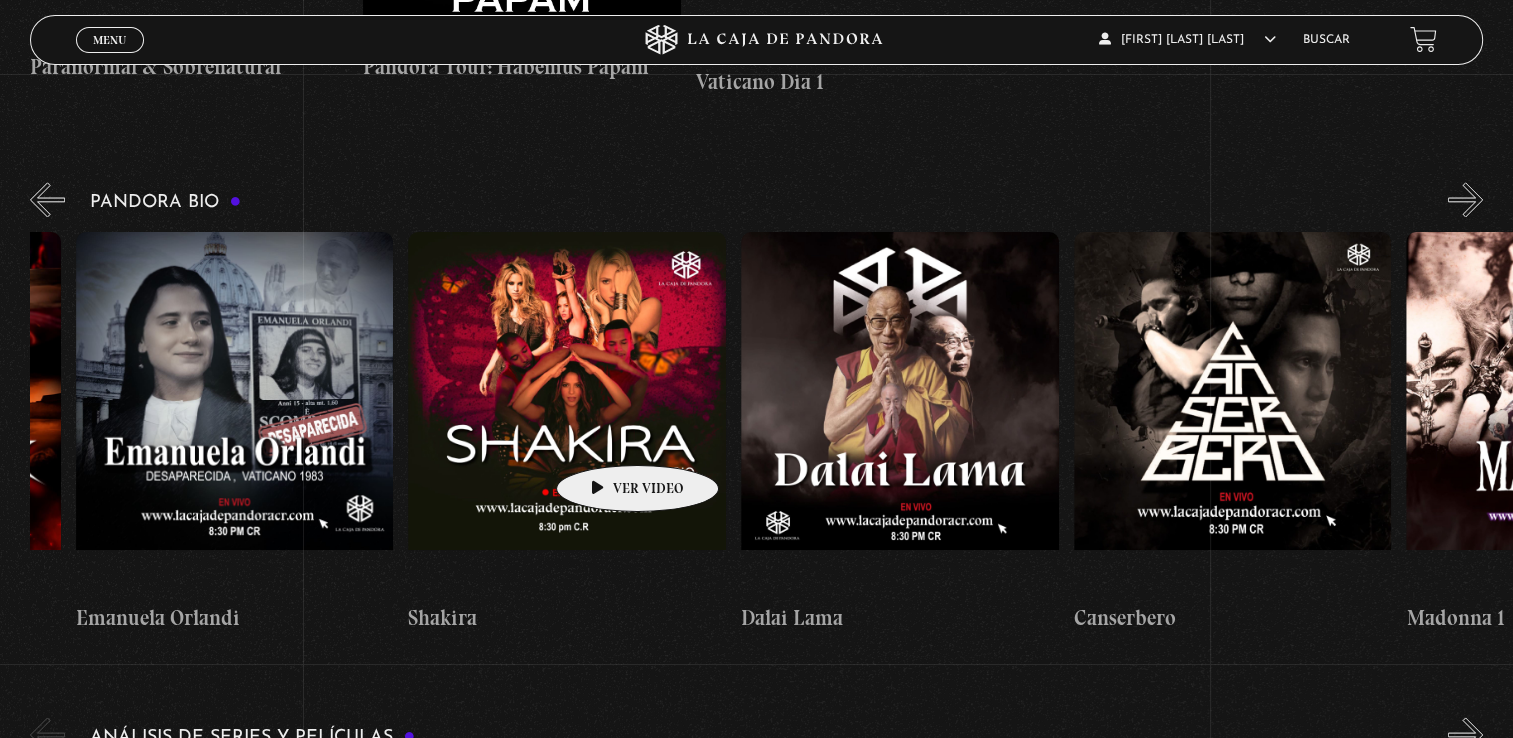 click at bounding box center (567, 412) 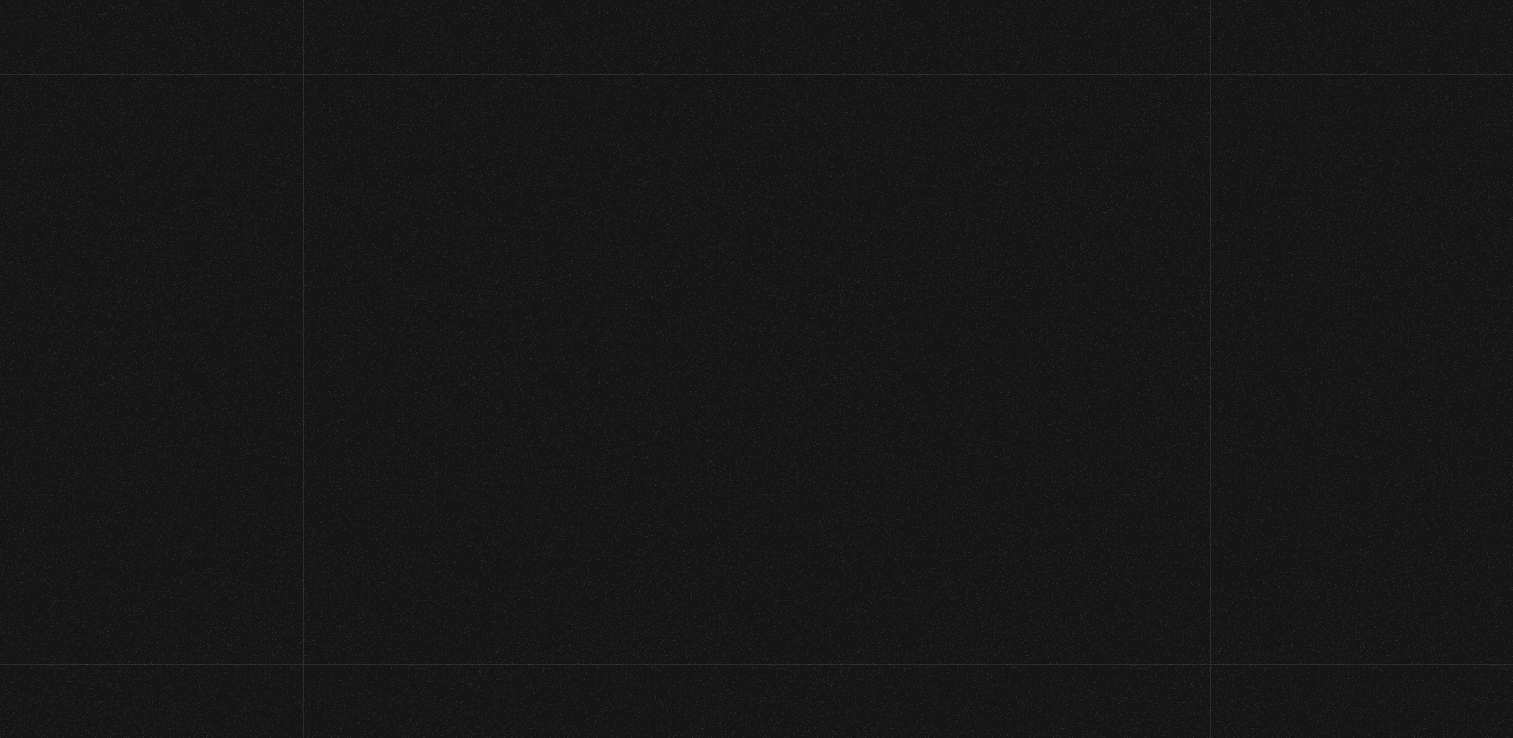 scroll, scrollTop: 0, scrollLeft: 0, axis: both 